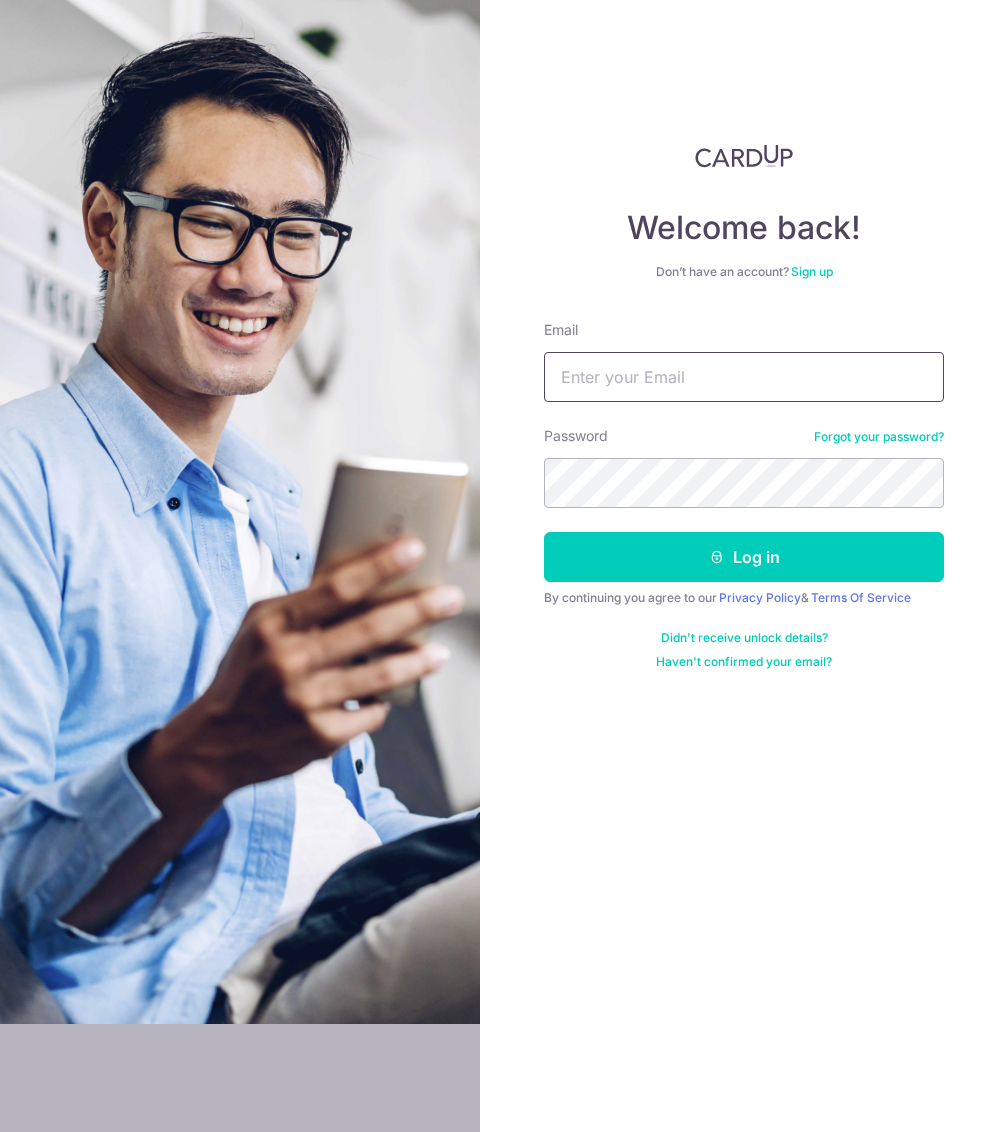 scroll, scrollTop: 0, scrollLeft: 0, axis: both 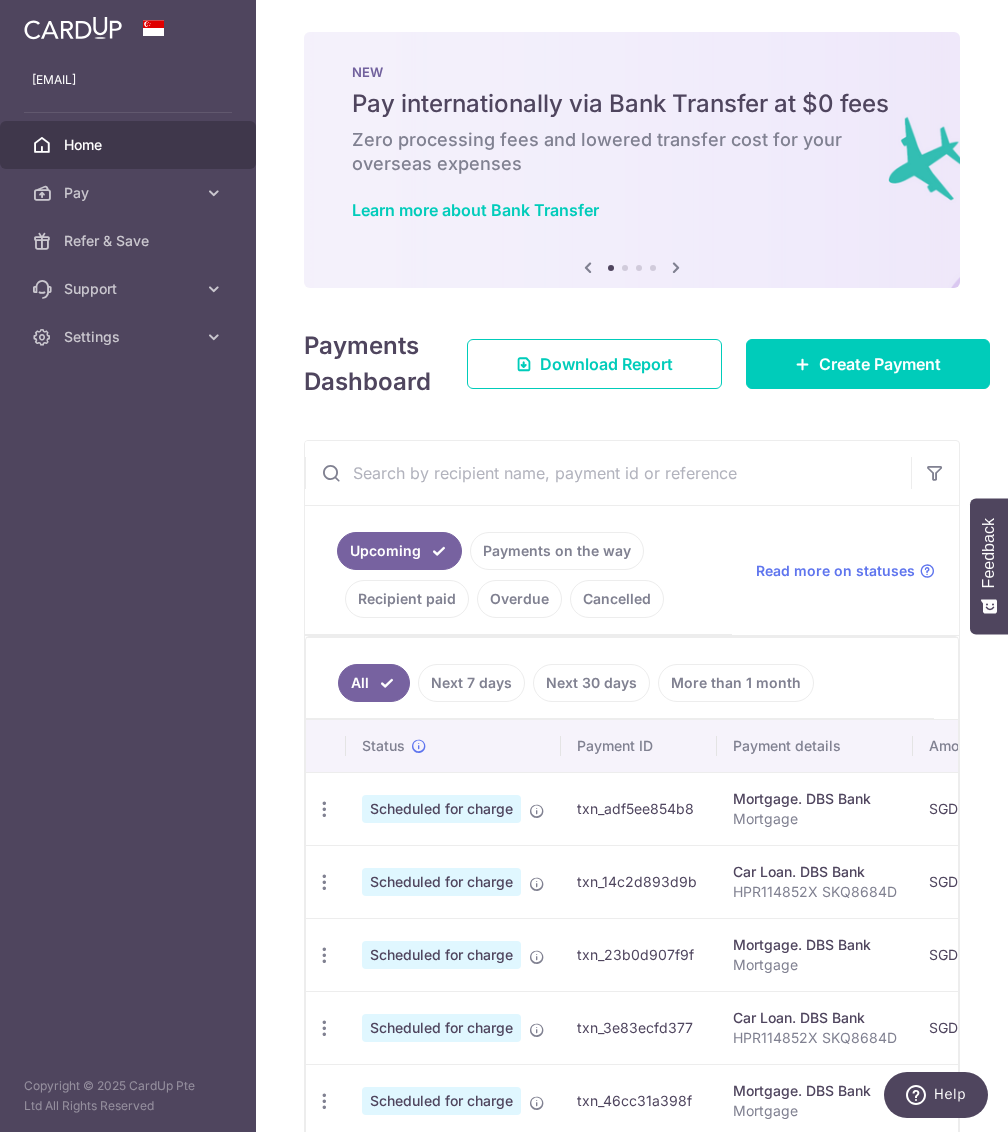click on "Recipient paid" at bounding box center [407, 599] 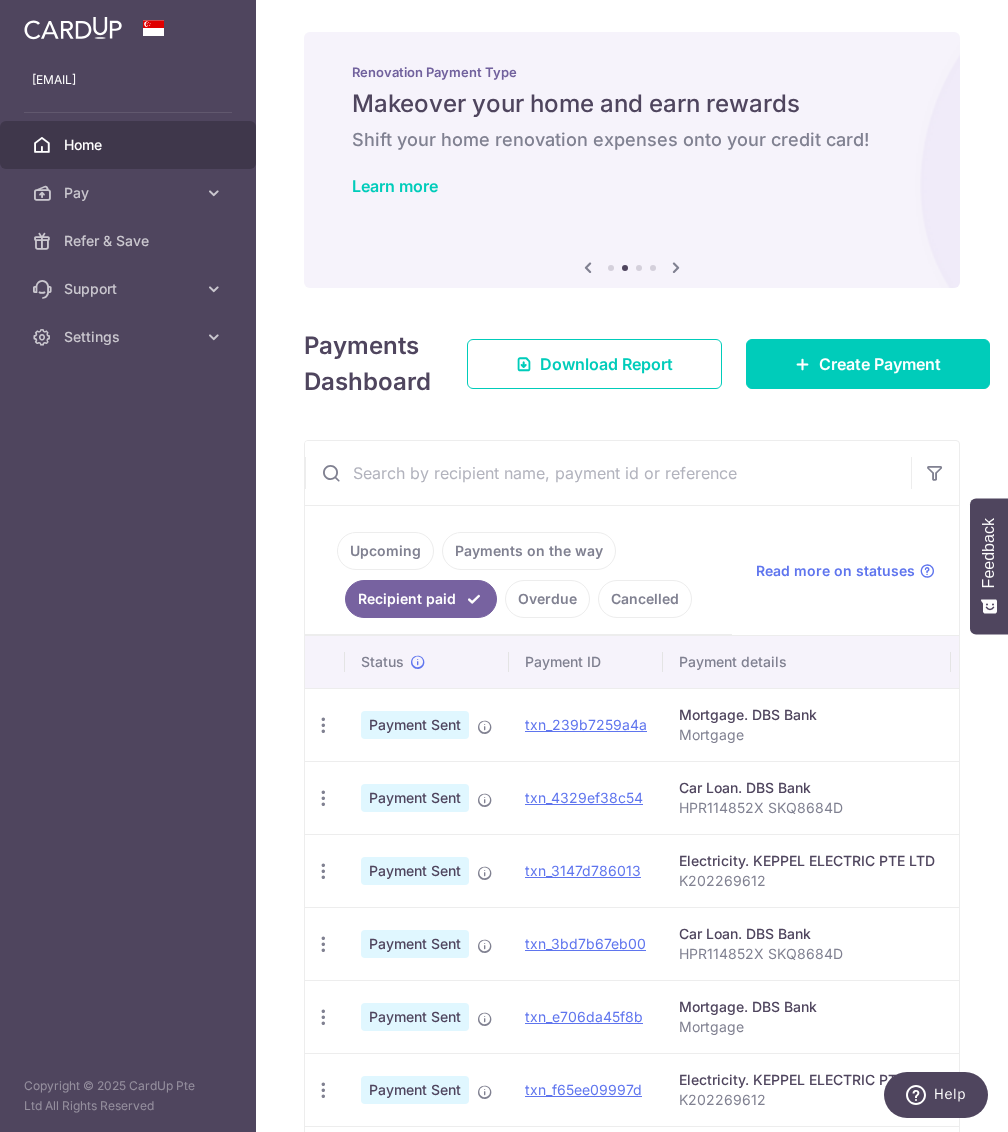 scroll, scrollTop: 0, scrollLeft: 0, axis: both 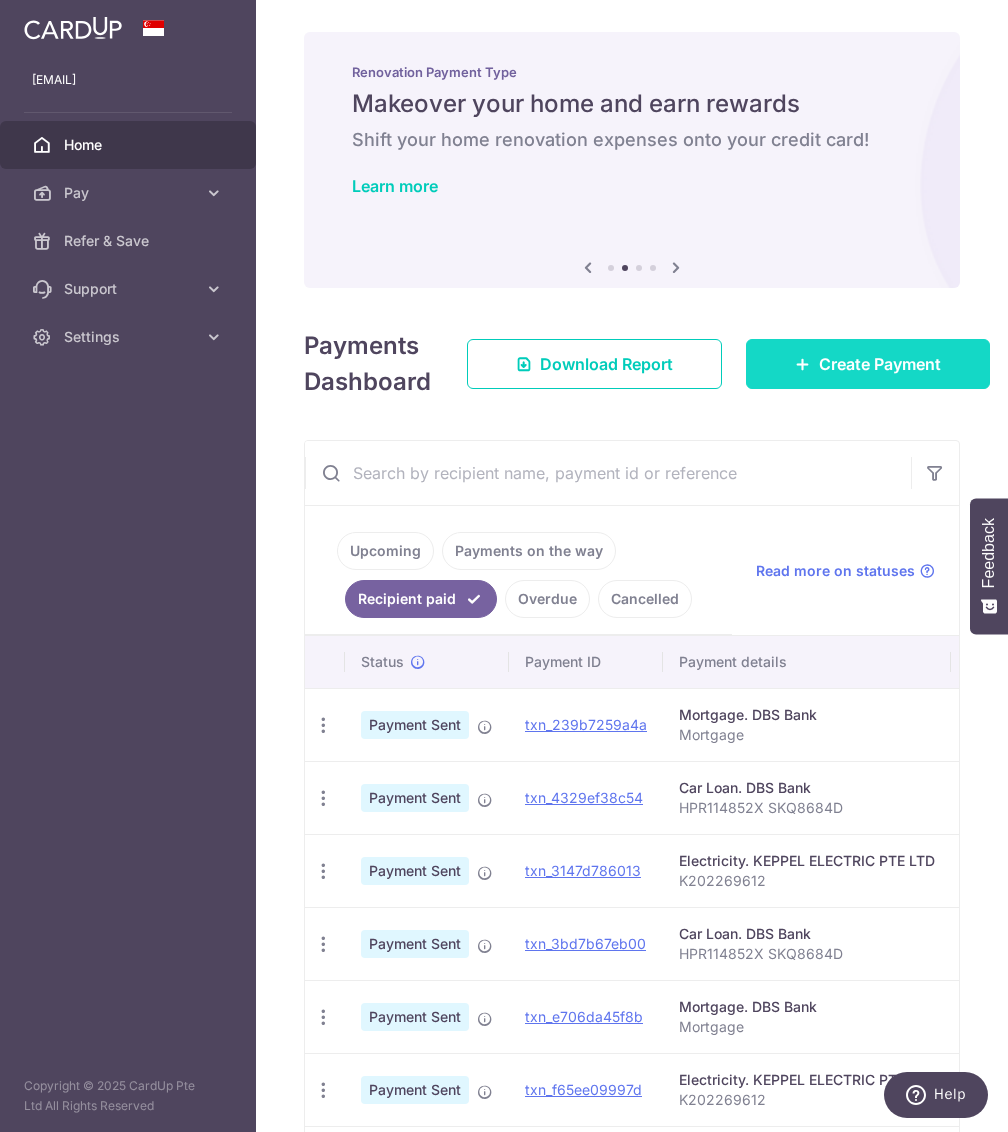 click on "Create Payment" at bounding box center [868, 364] 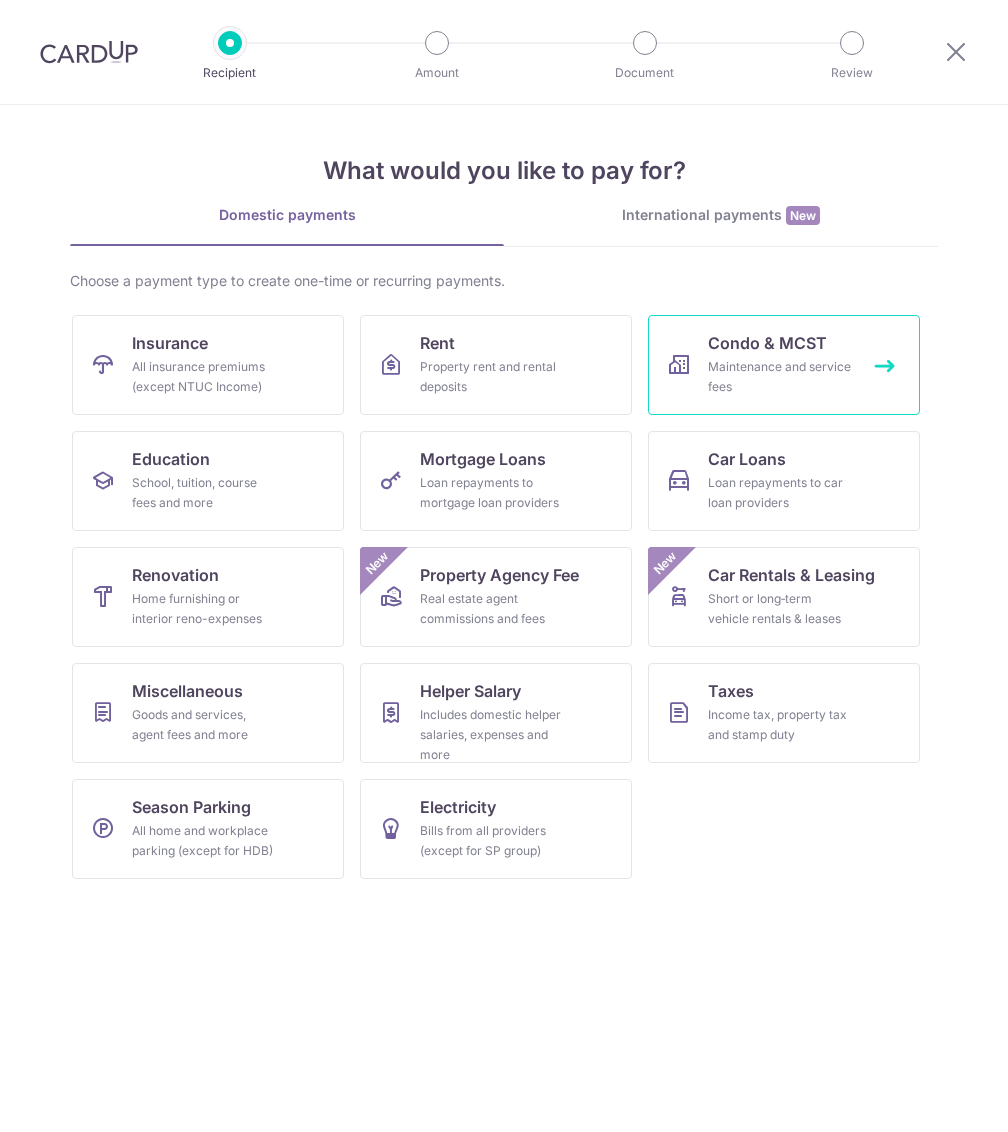 scroll, scrollTop: 0, scrollLeft: 0, axis: both 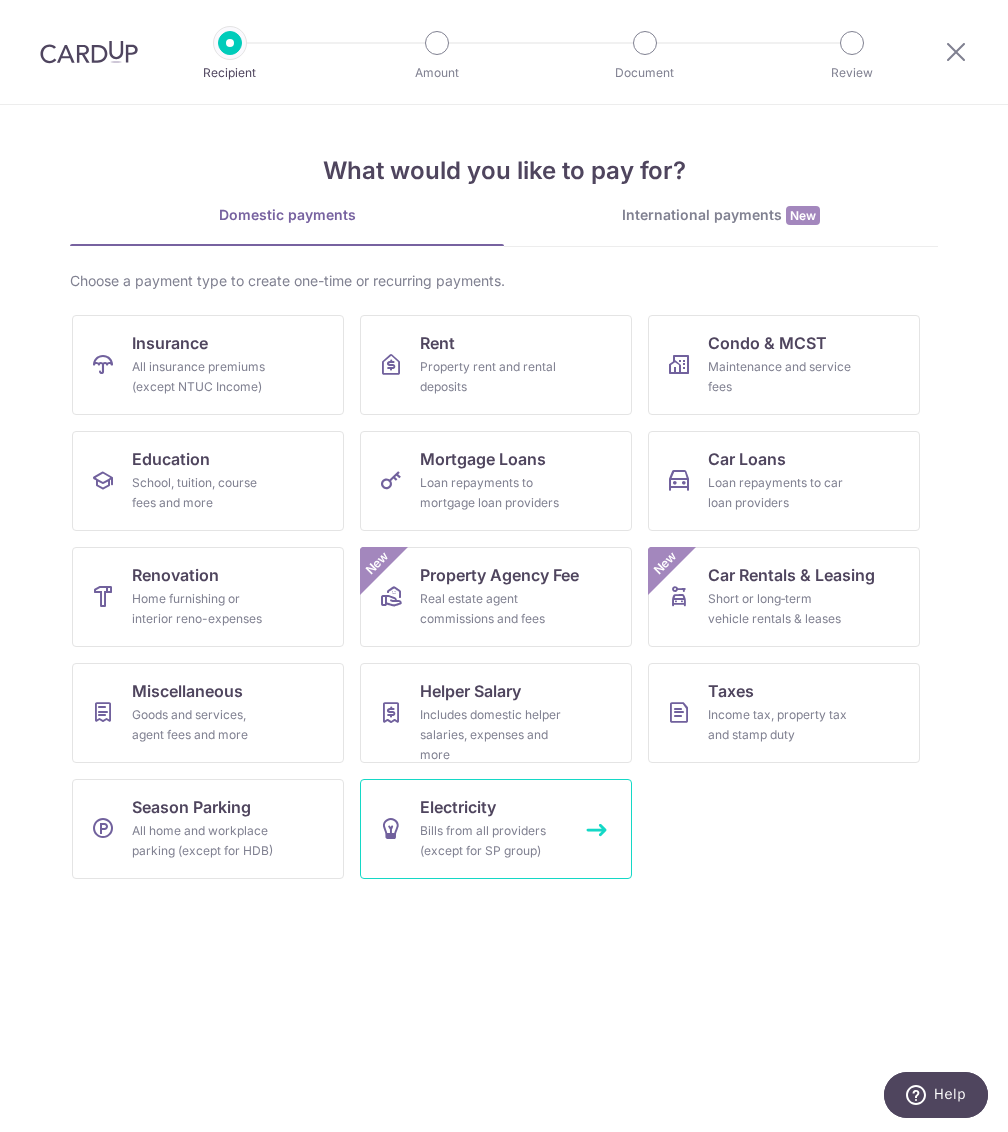 click on "Electricity Bills from all providers (except for SP group)" at bounding box center [496, 829] 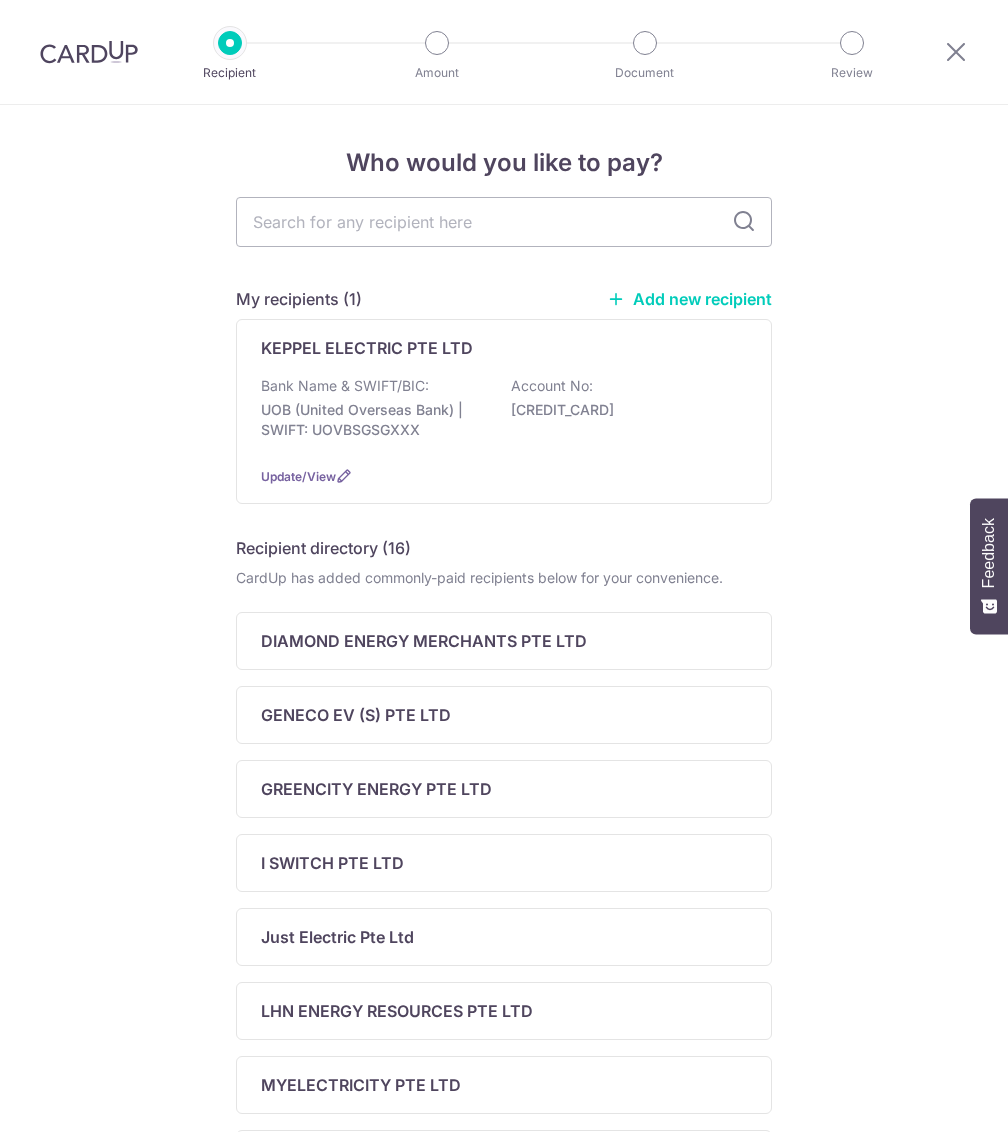 scroll, scrollTop: 0, scrollLeft: 0, axis: both 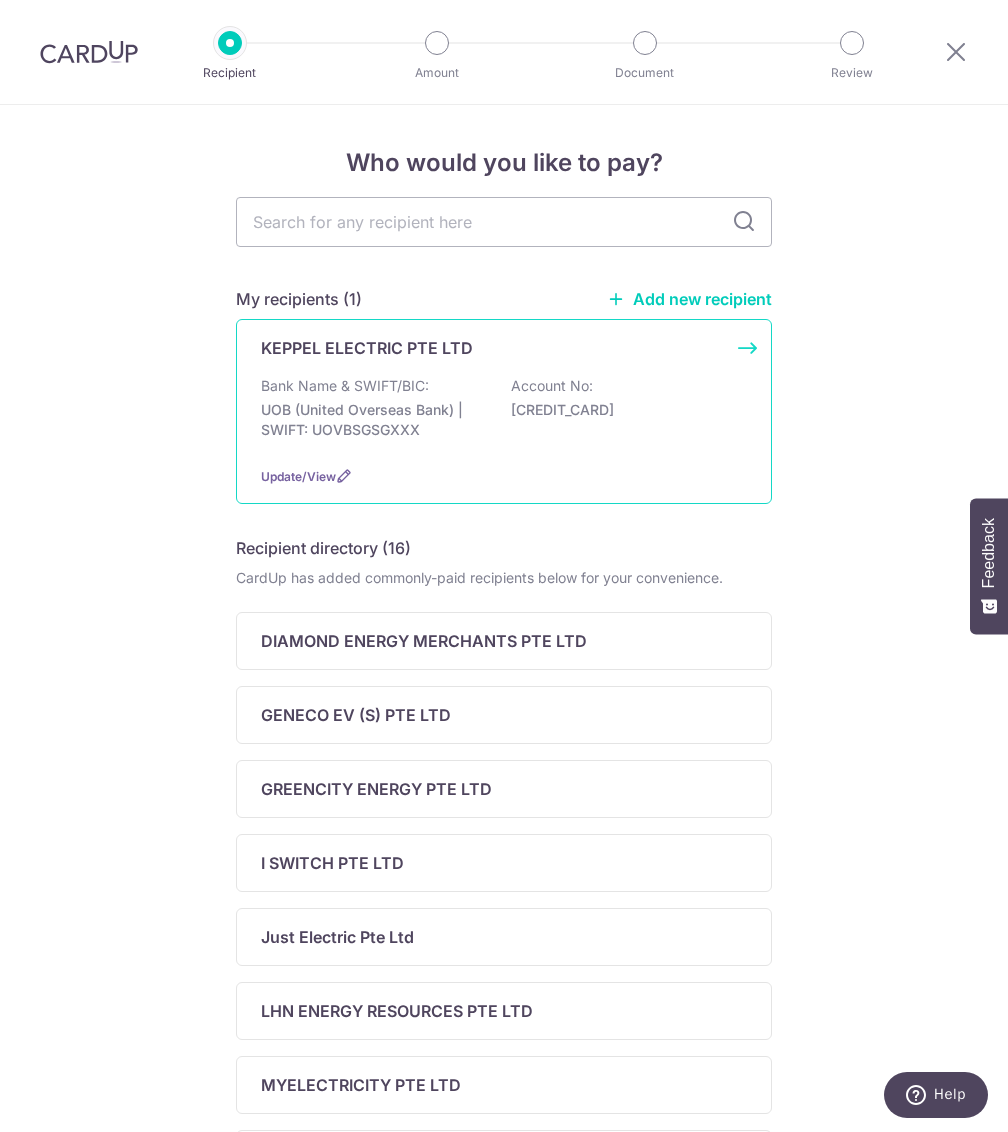 click on "UOB (United Overseas Bank) | SWIFT: UOVBSGSGXXX" at bounding box center (373, 420) 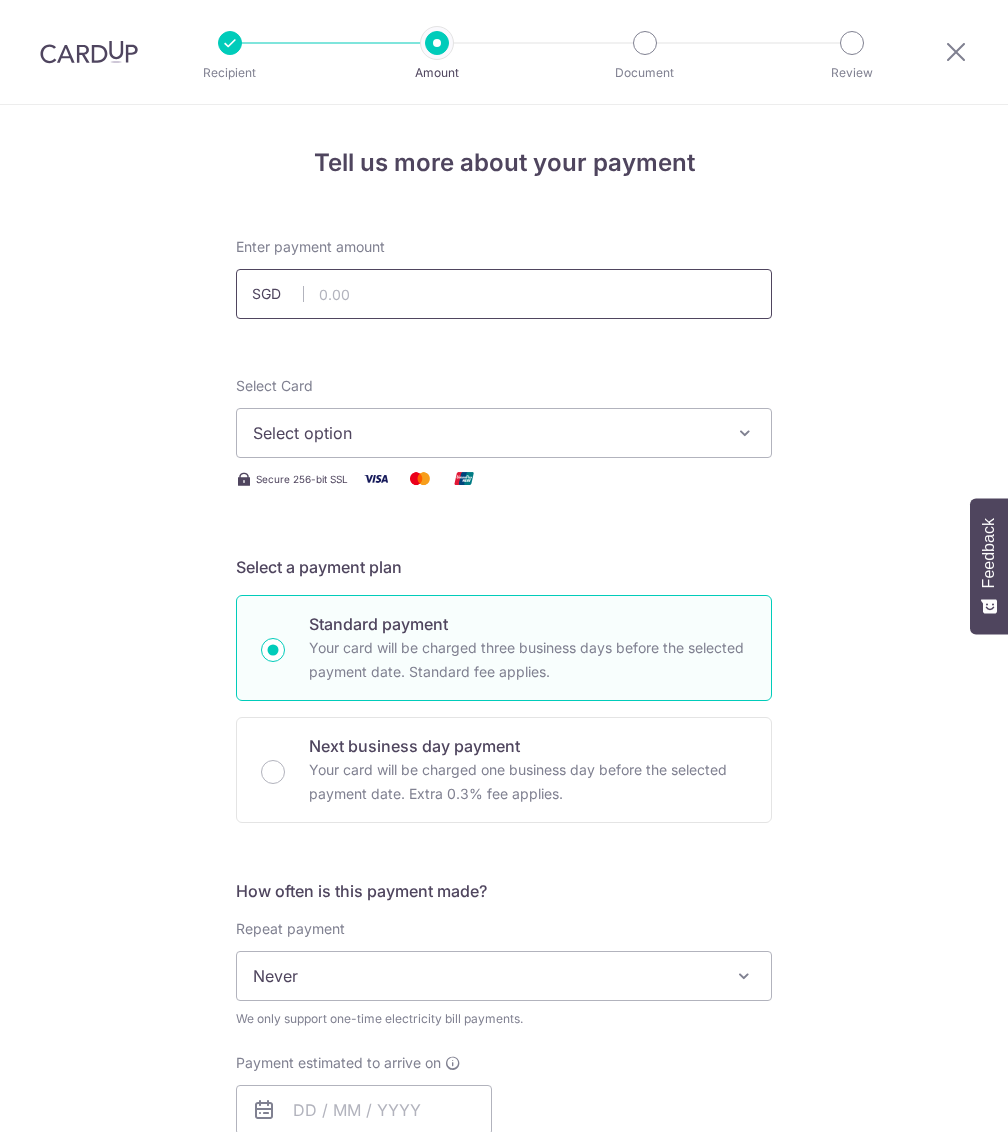 scroll, scrollTop: 0, scrollLeft: 0, axis: both 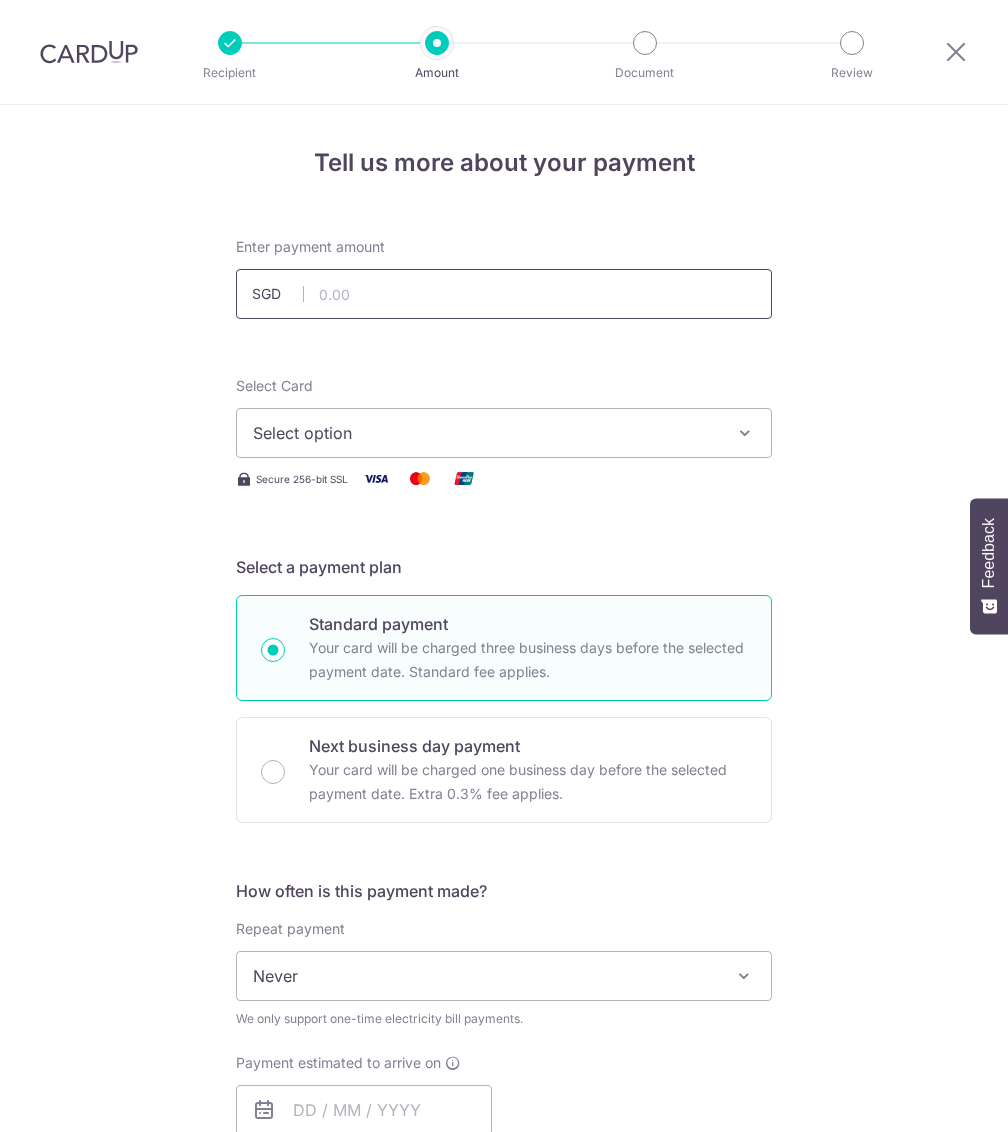 click at bounding box center (504, 294) 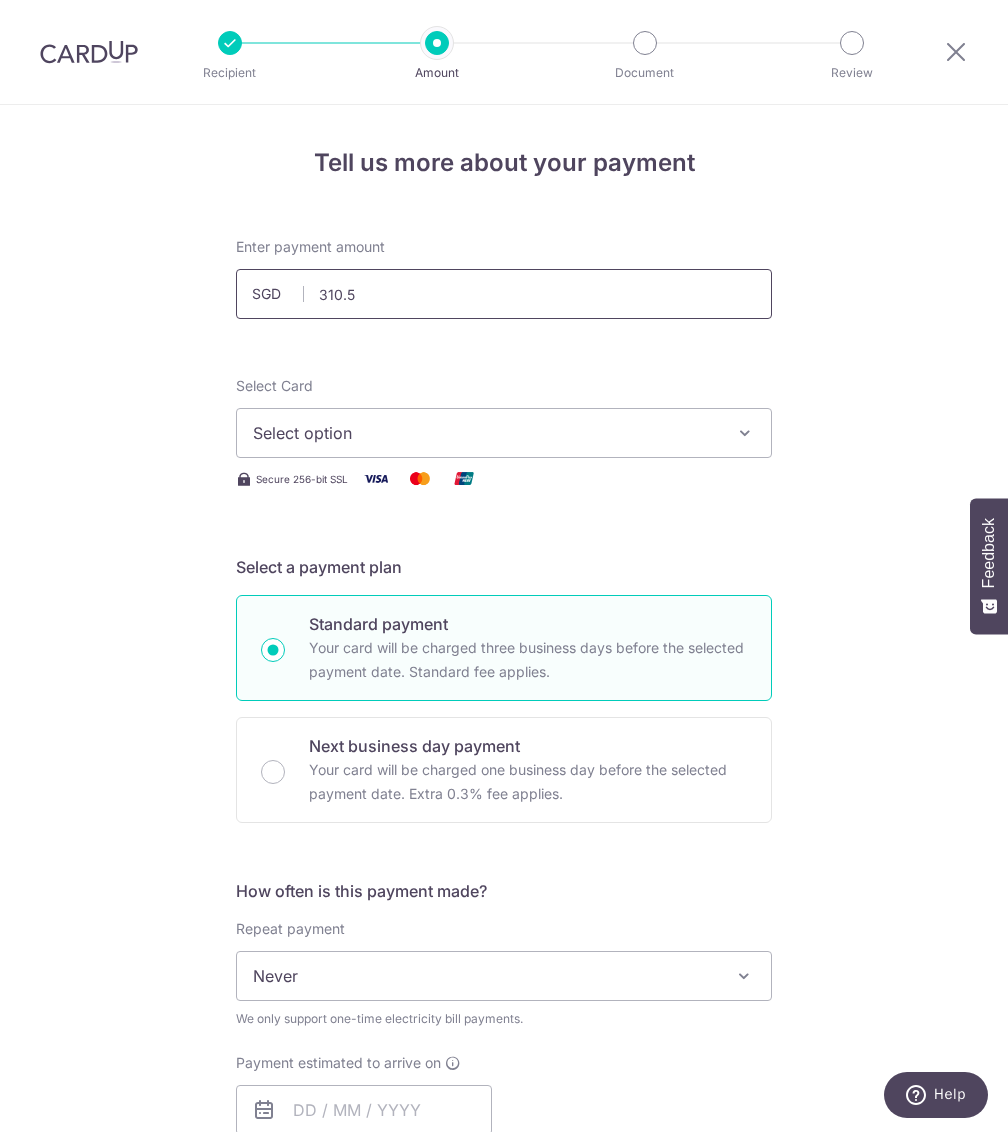 type on "310.52" 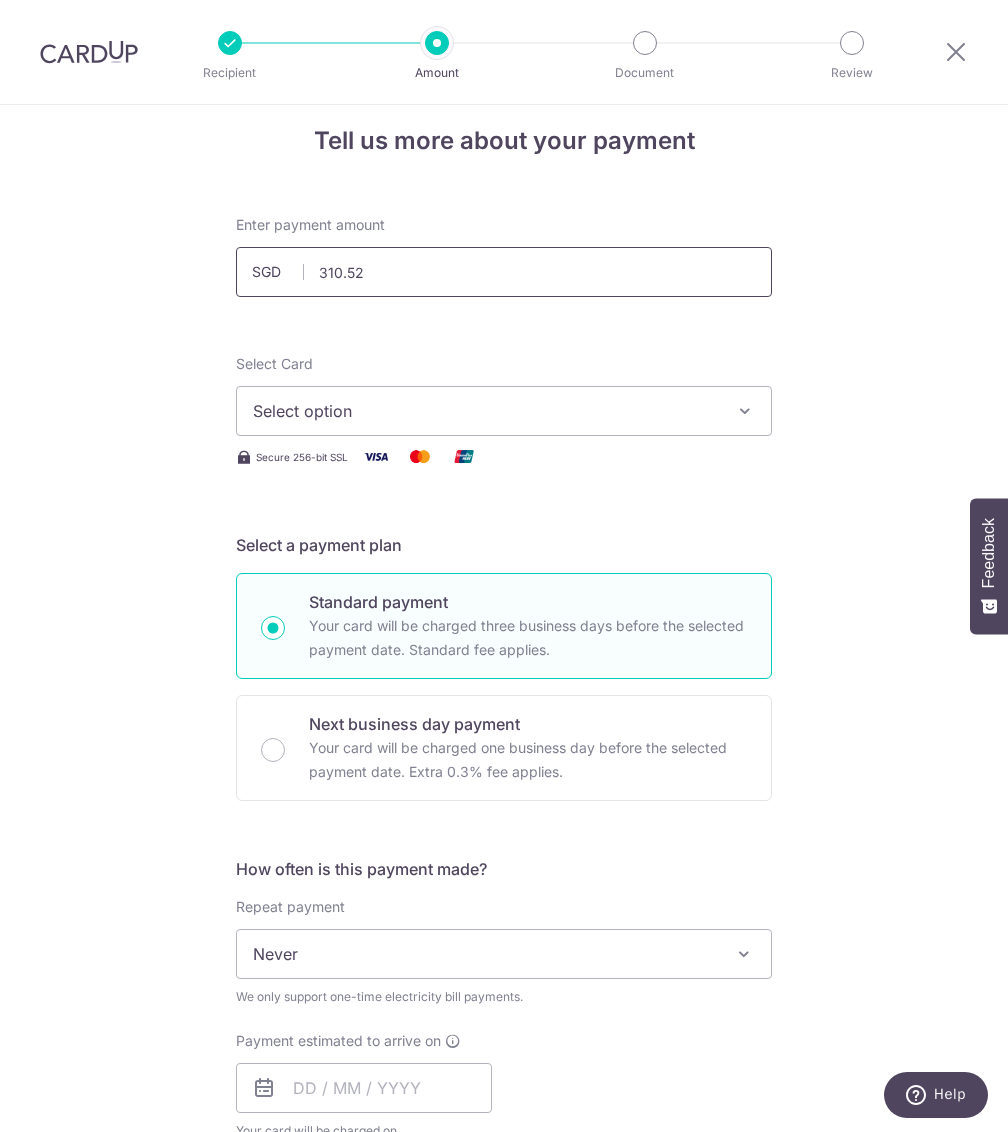 scroll, scrollTop: 23, scrollLeft: 0, axis: vertical 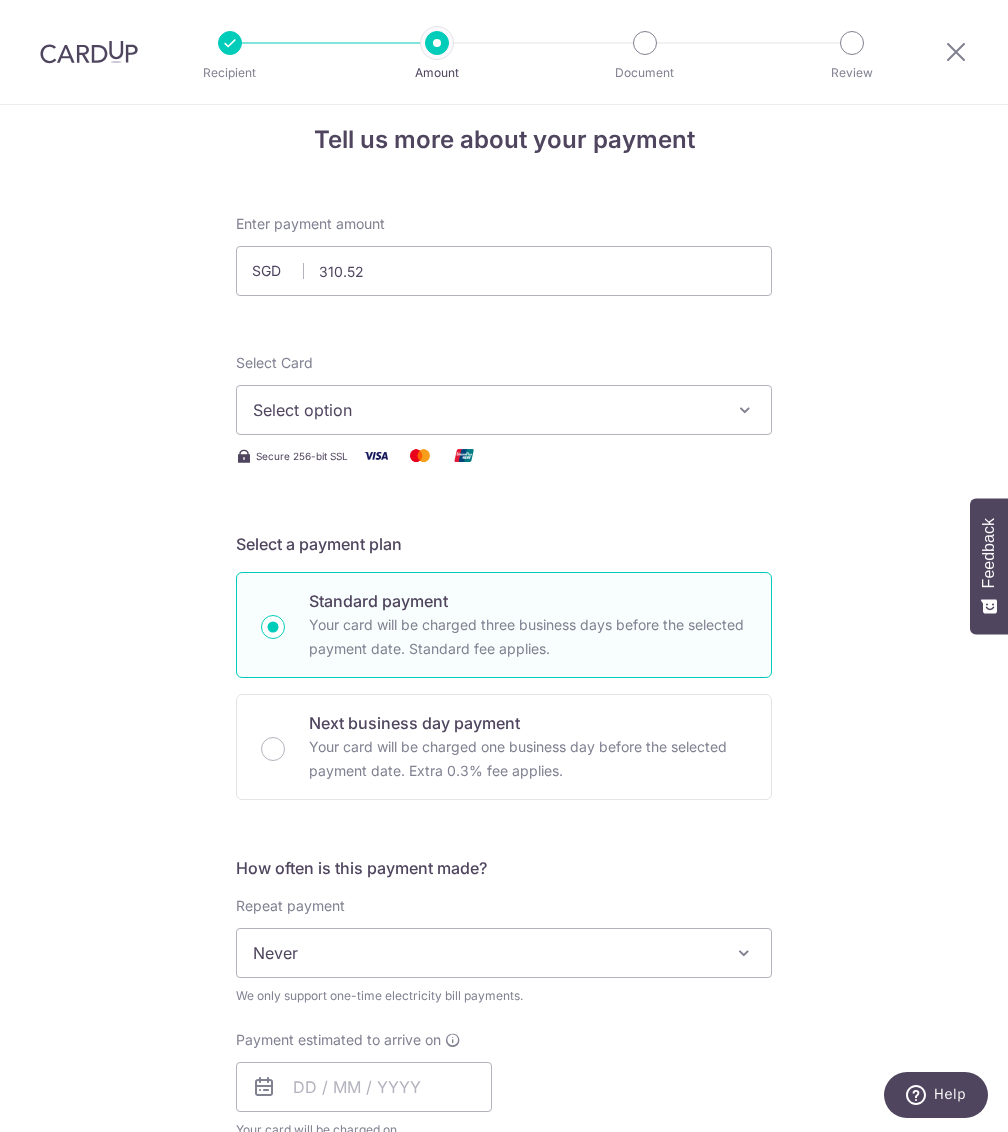 click on "Select option" at bounding box center (486, 410) 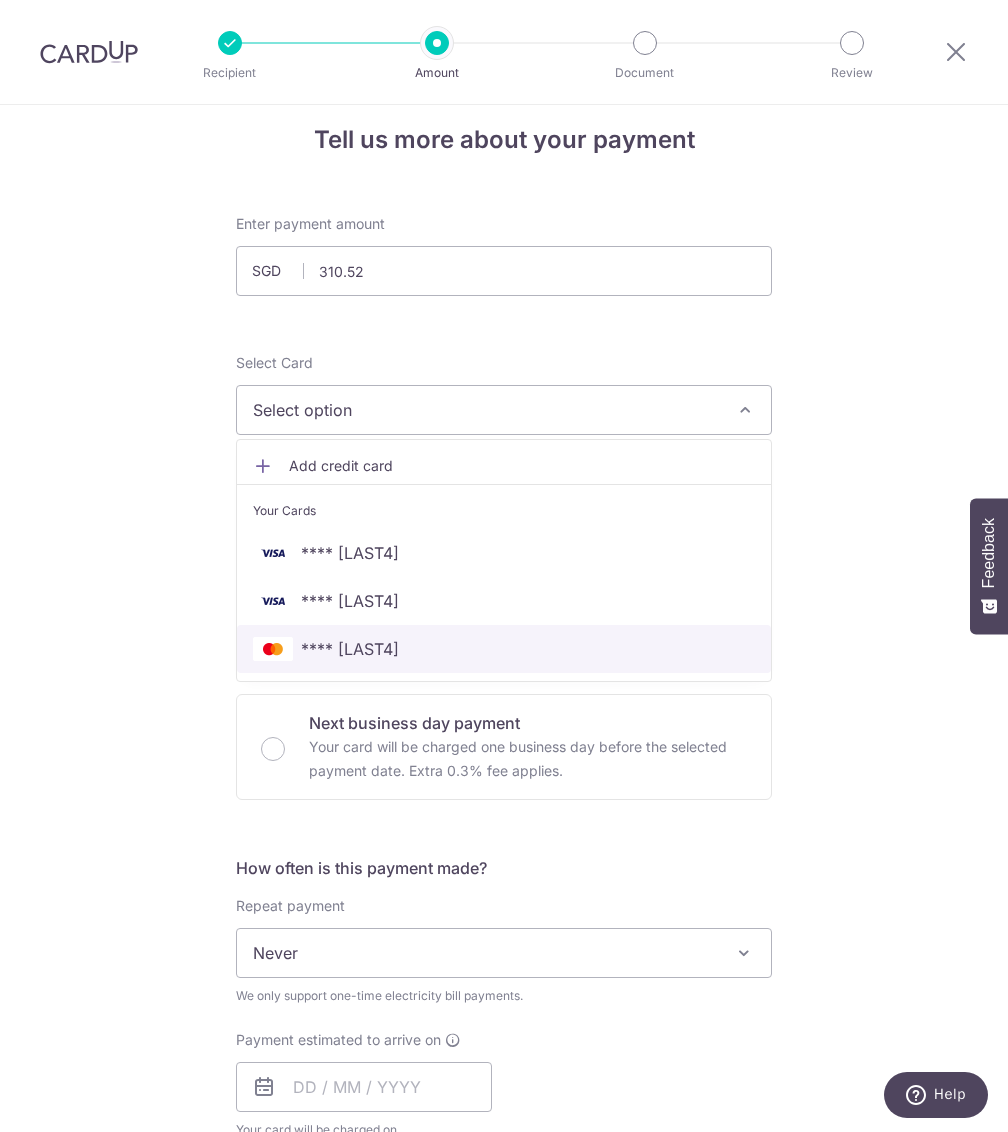 click on "**** 3606" at bounding box center (504, 649) 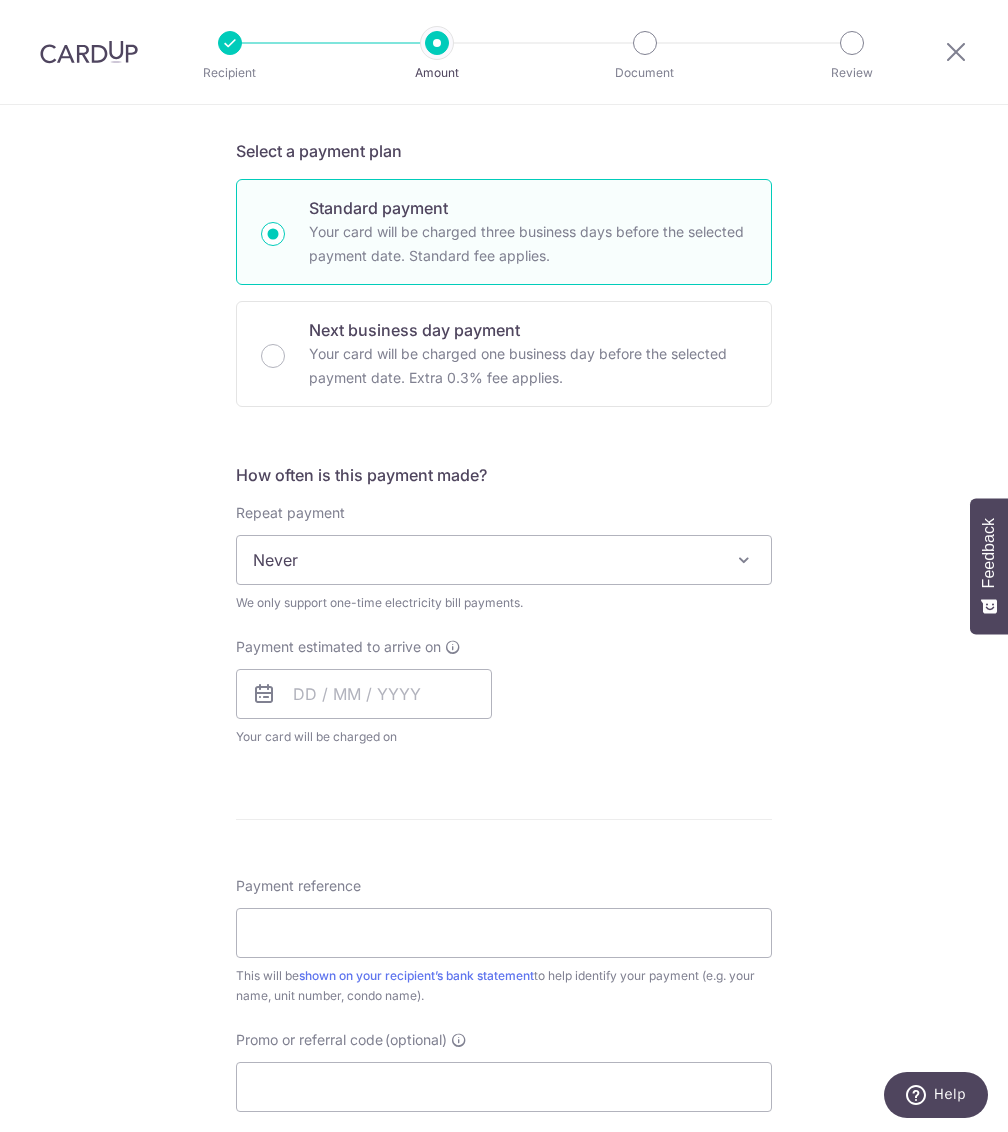 scroll, scrollTop: 419, scrollLeft: 0, axis: vertical 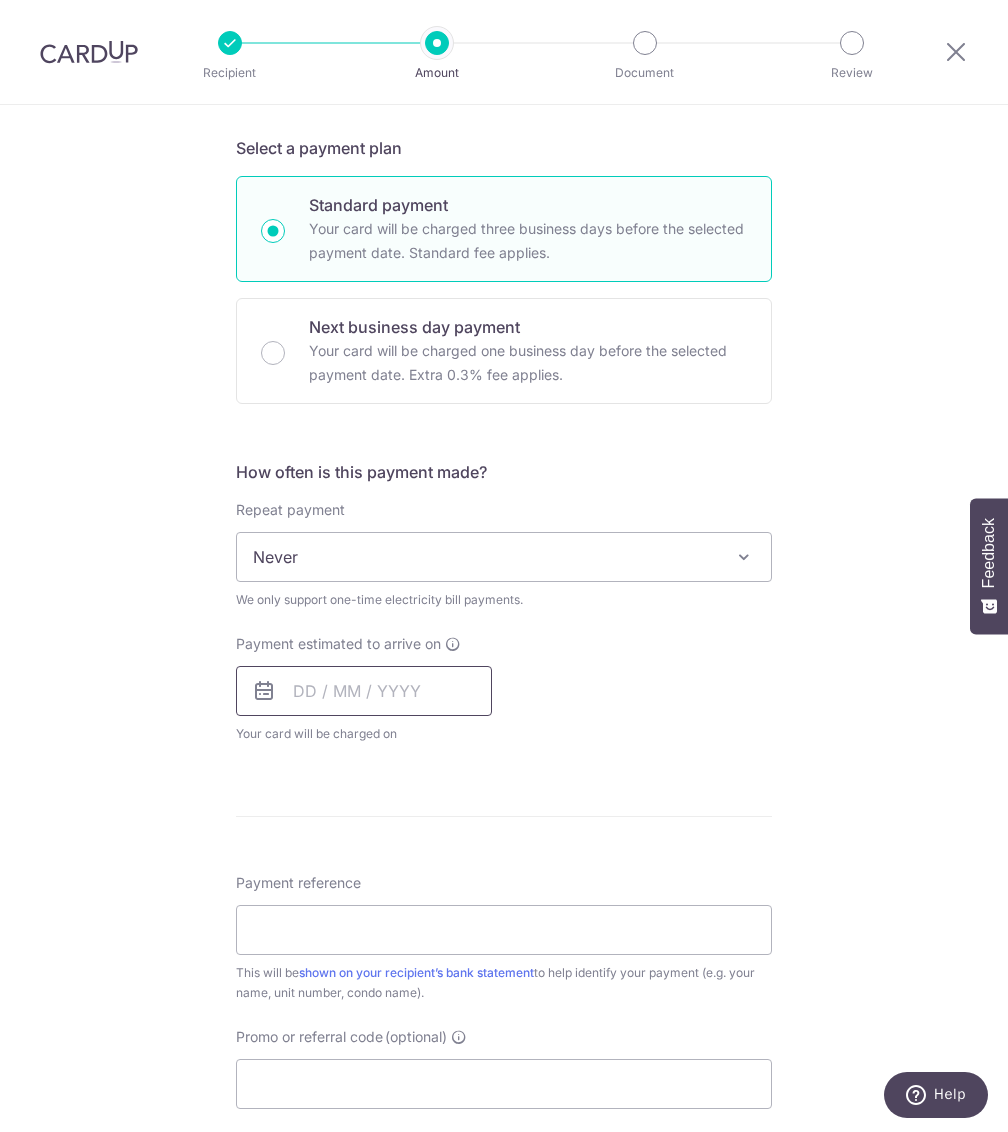 click at bounding box center (364, 691) 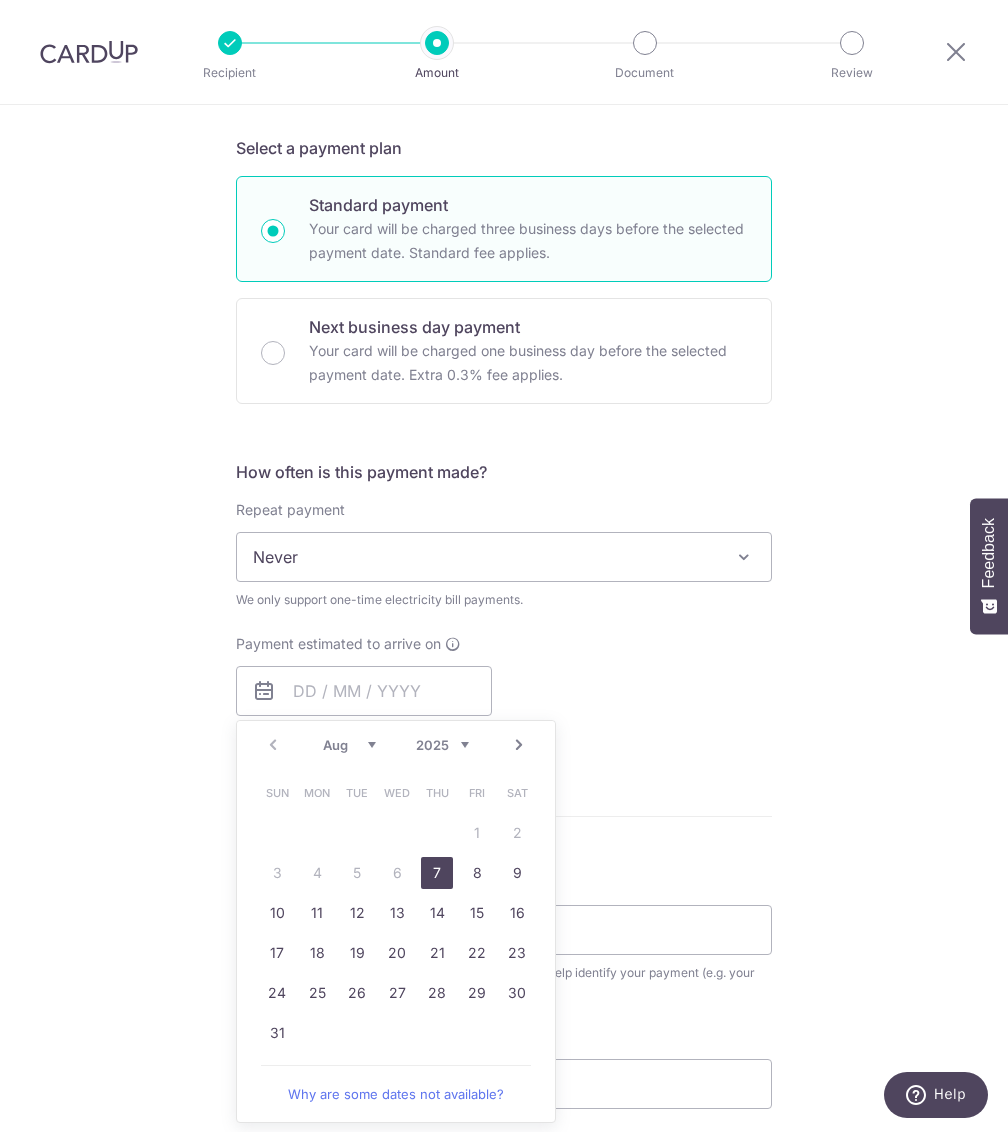 click on "7" at bounding box center [437, 873] 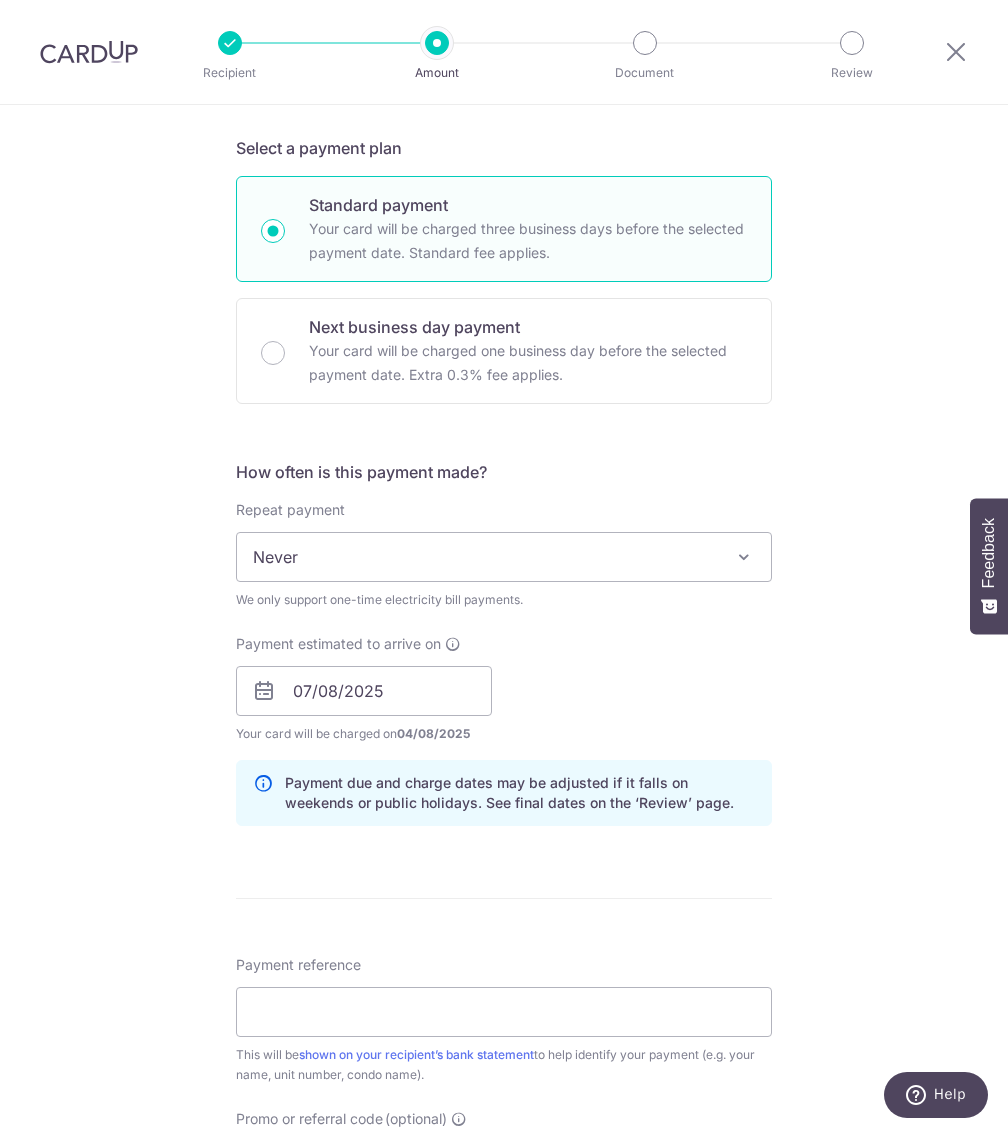 click on "Payment estimated to arrive on
07/08/2025
Prev Next Aug Sep Oct Nov Dec 2025 2026 2027 2028 2029 2030 2031 2032 2033 2034 2035 Sun Mon Tue Wed Thu Fri Sat           1 2 3 4 5 6 7 8 9 10 11 12 13 14 15 16 17 18 19 20 21 22 23 24 25 26 27 28 29 30 31
Your card will be charged on  04/08/2025  for the first payment
* If your payment is funded by  9:00am SGT on Tuesday 05/08/2025
05/08/2025
No. of Payments" at bounding box center (504, 689) 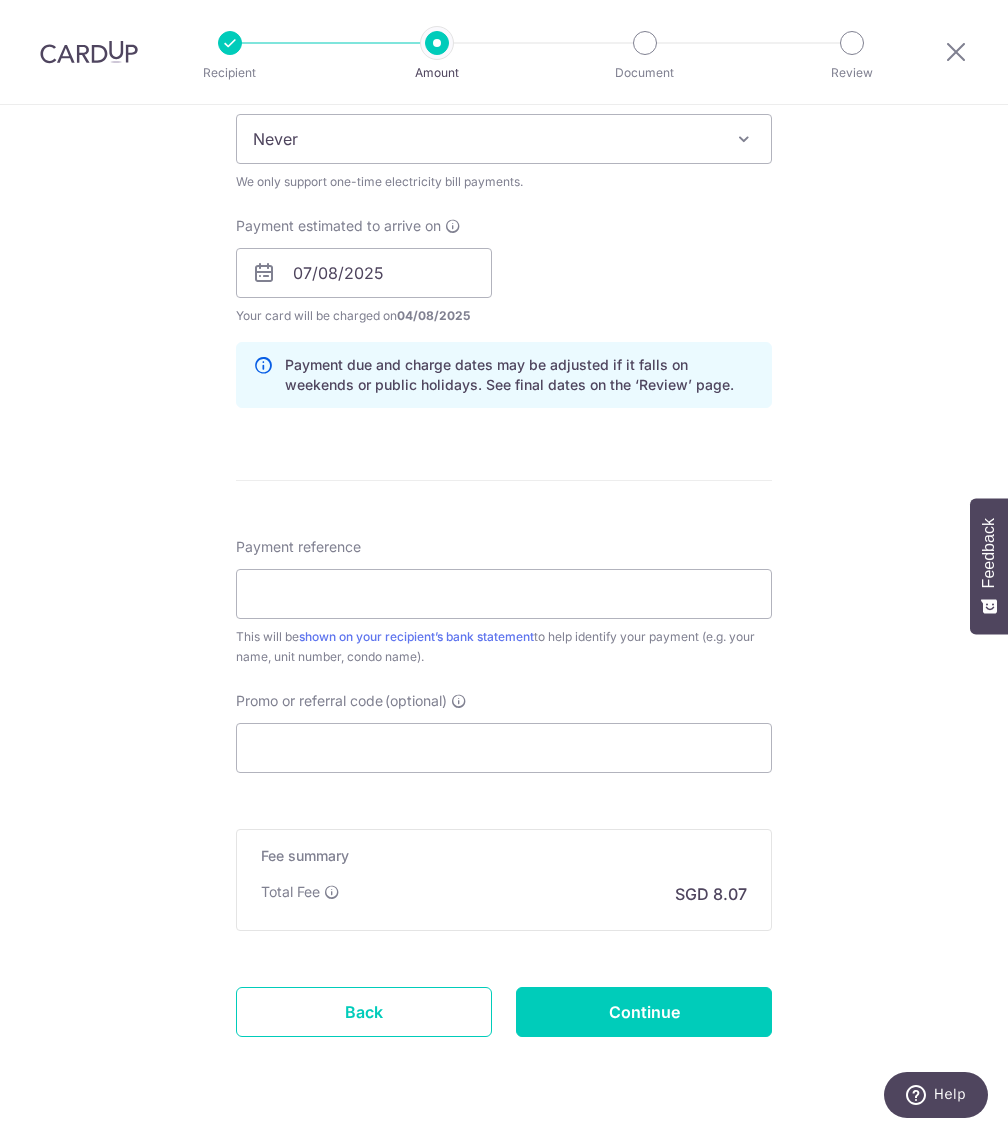 scroll, scrollTop: 850, scrollLeft: 0, axis: vertical 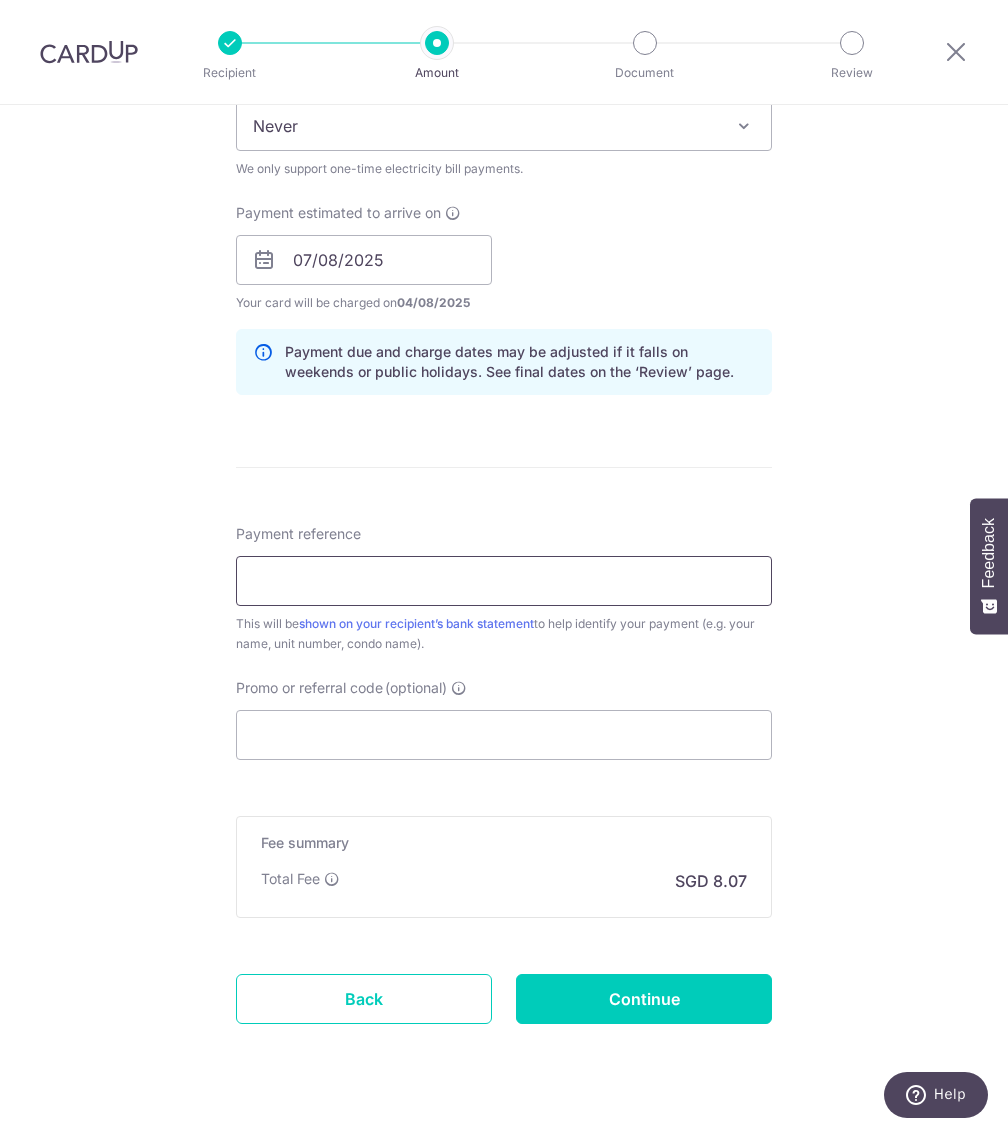 click on "Payment reference" at bounding box center [504, 581] 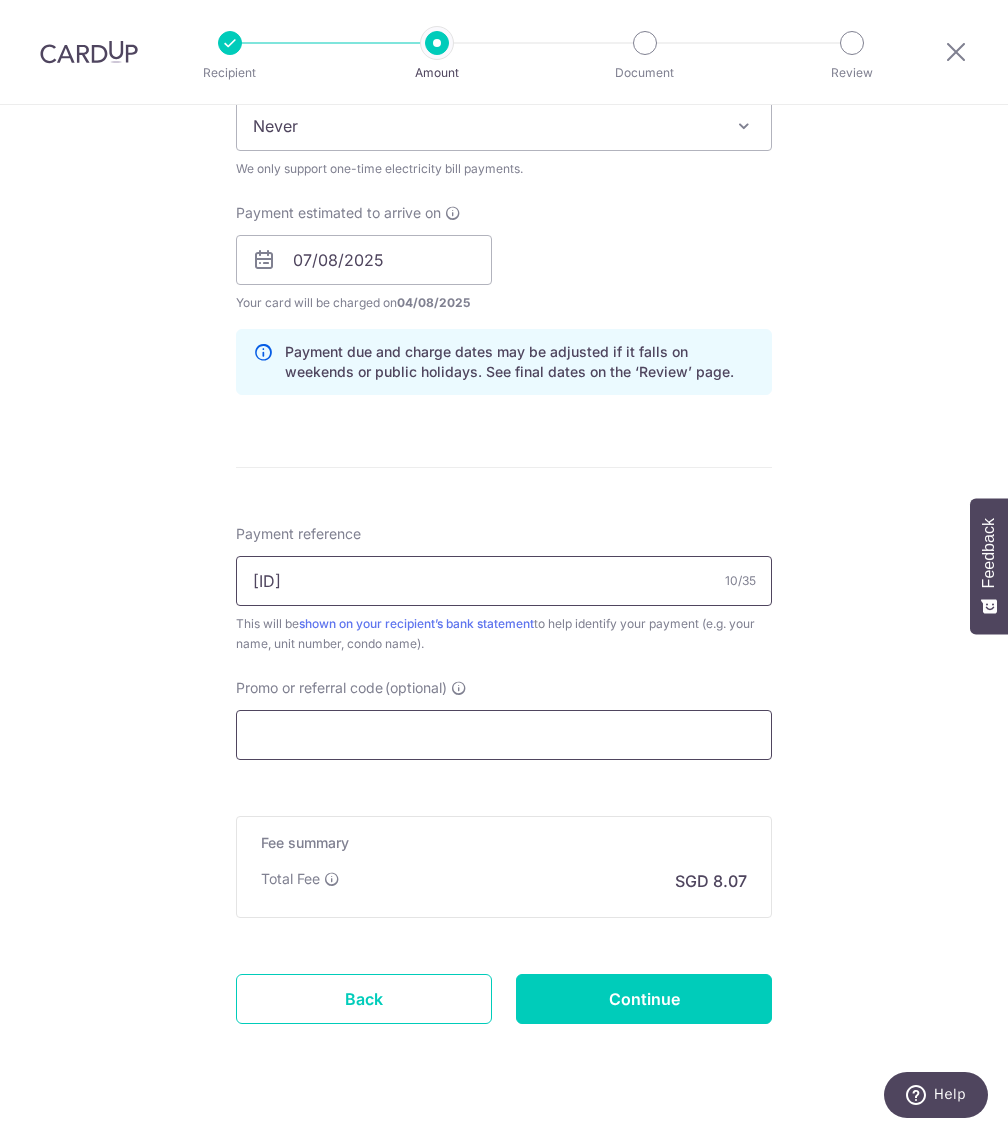type on "K202269612" 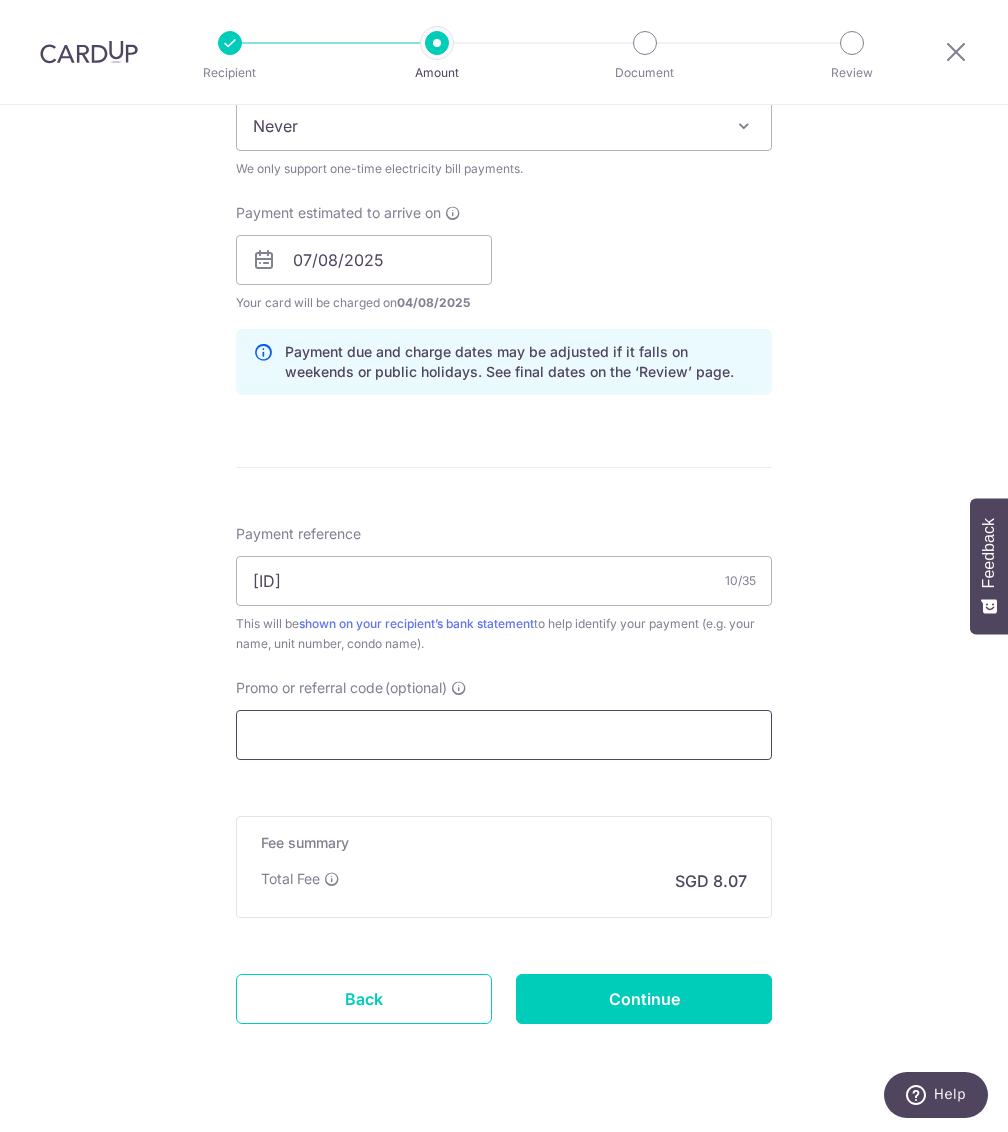 click on "Promo or referral code
(optional)" at bounding box center (504, 735) 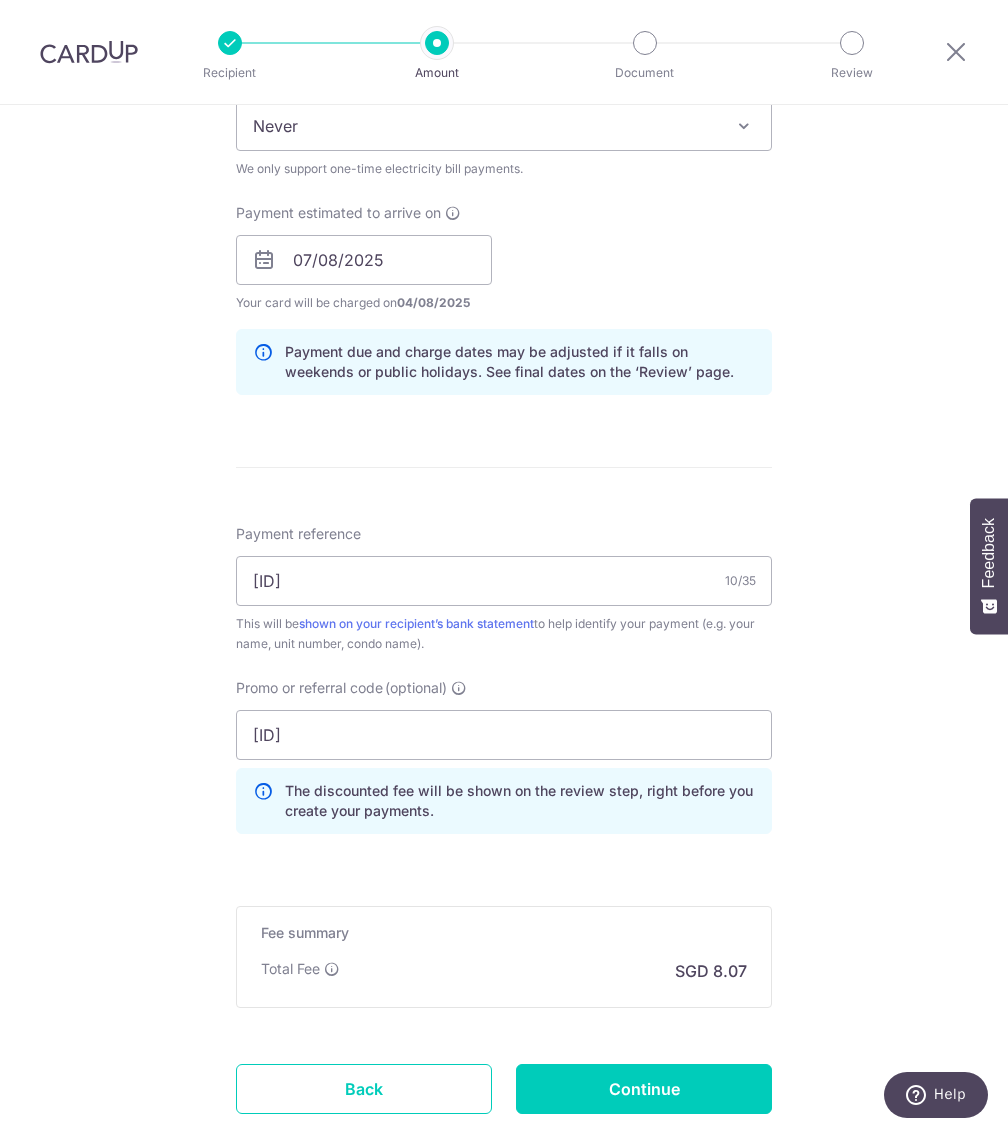 click on "Tell us more about your payment
Enter payment amount
SGD
310.52
310.52
Select Card
**** 3606
Add credit card
Your Cards
**** 1599
**** 2814
**** 3606
Secure 256-bit SSL
Text
New card details
Card
Ng" at bounding box center [504, 259] 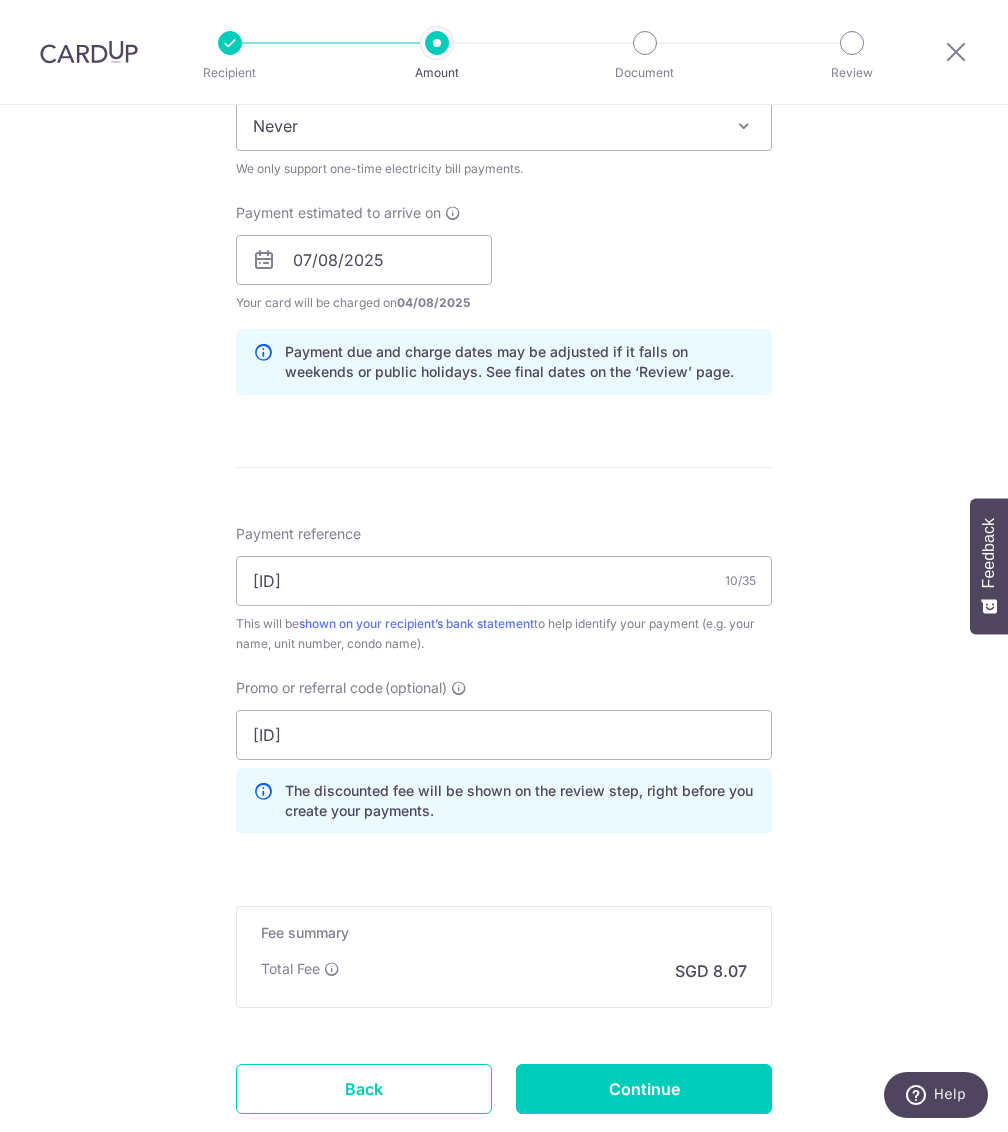scroll, scrollTop: 915, scrollLeft: 0, axis: vertical 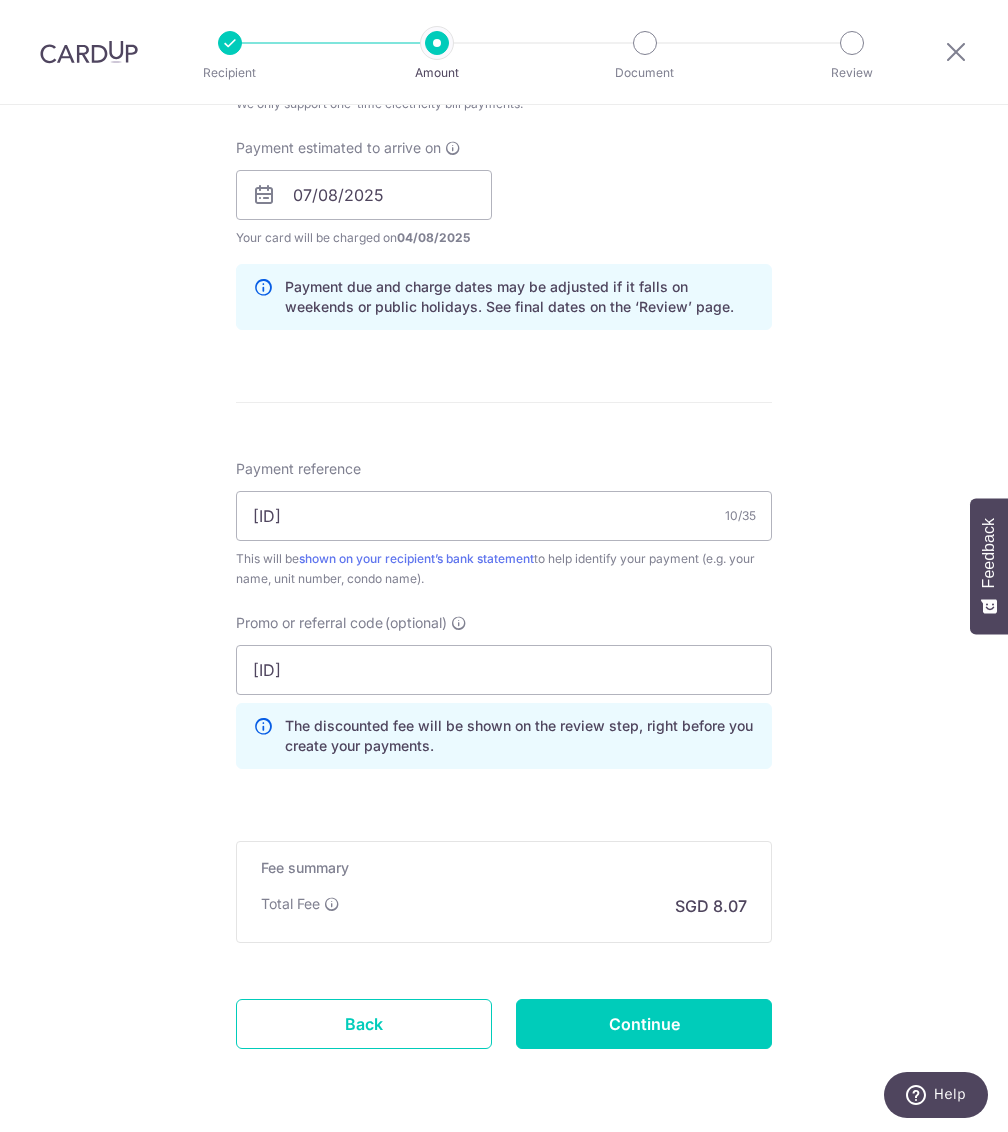 click on "Promo or referral code
(optional)
0ff225
The discounted fee will be shown on the review step, right before you create your payments.
Add" at bounding box center (504, 699) 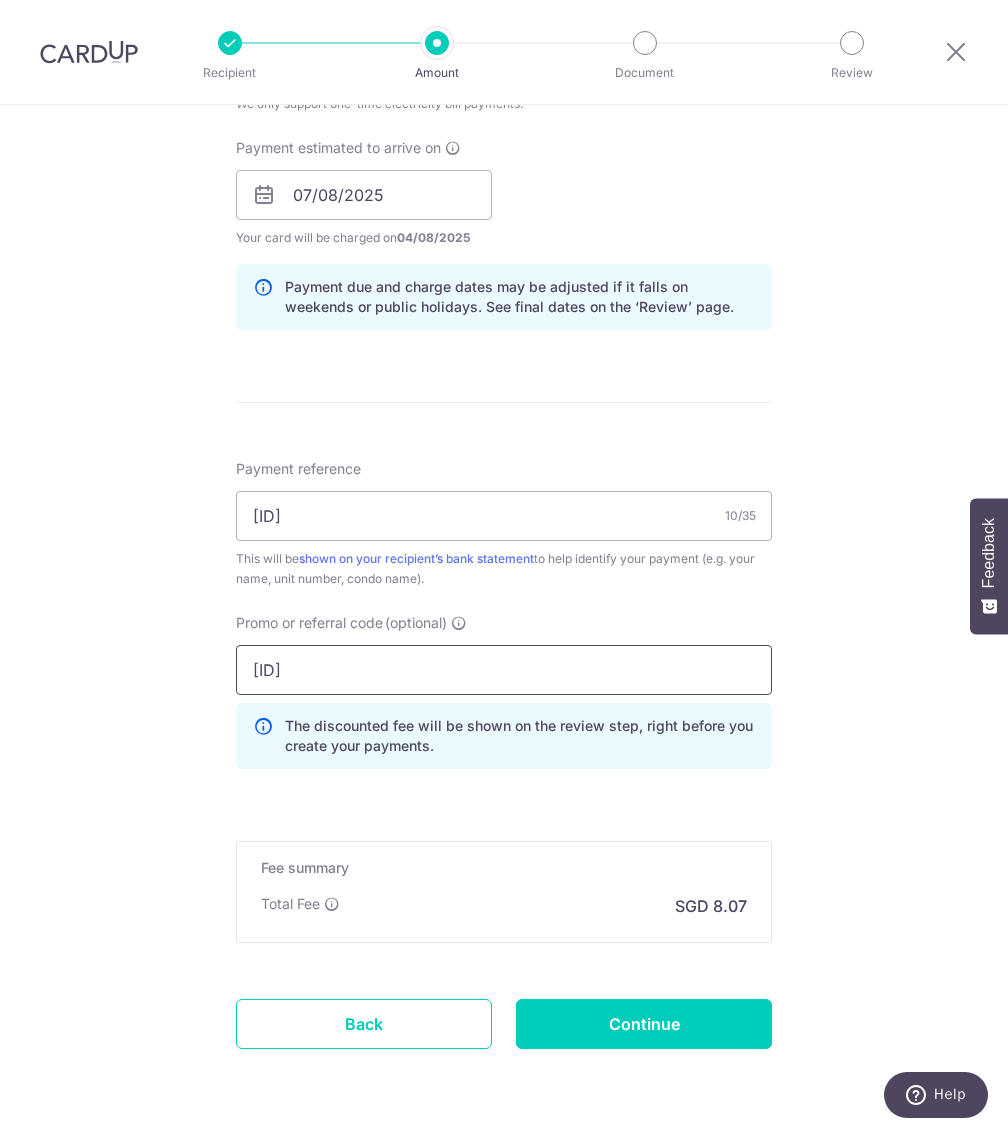drag, startPoint x: 276, startPoint y: 674, endPoint x: 312, endPoint y: 667, distance: 36.67424 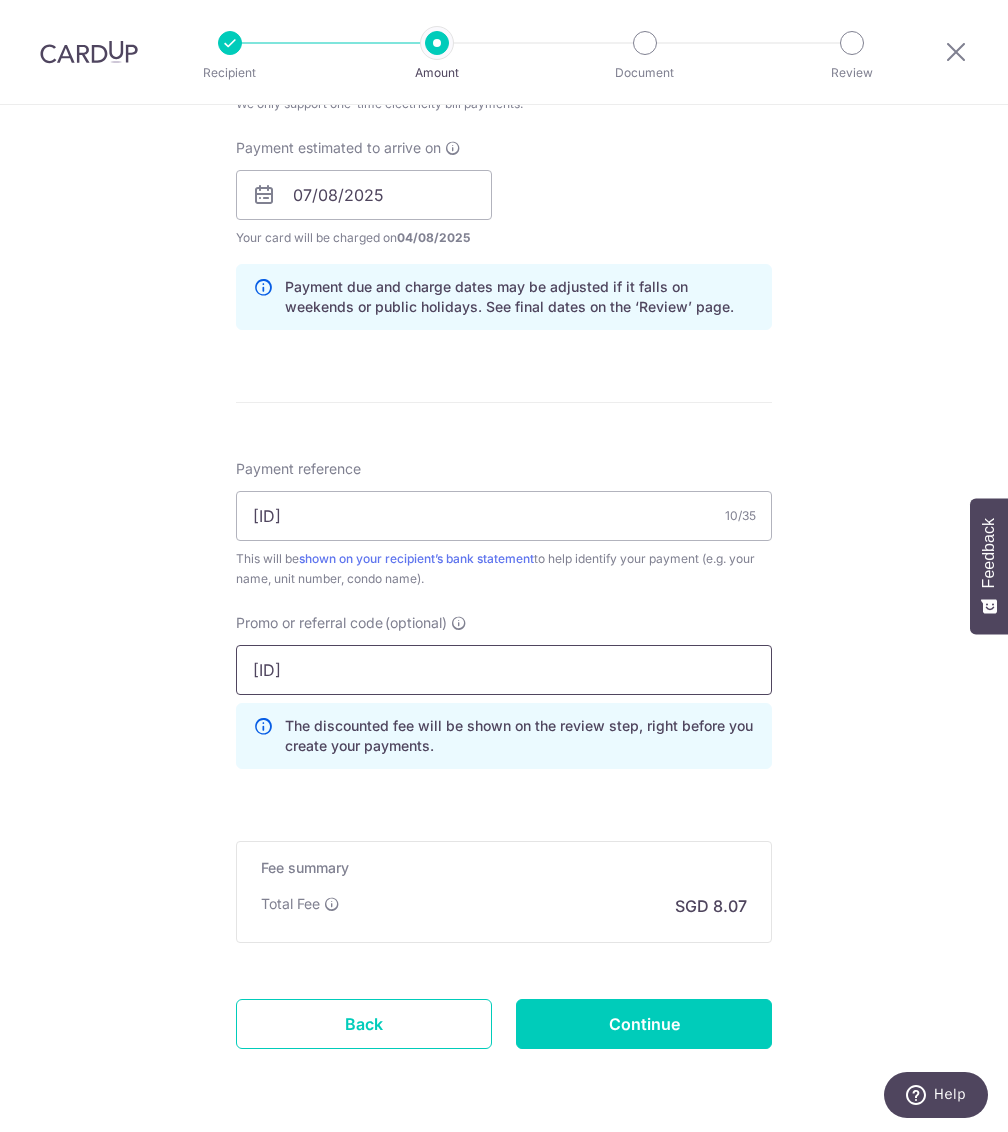 click on "0FF225" at bounding box center [504, 670] 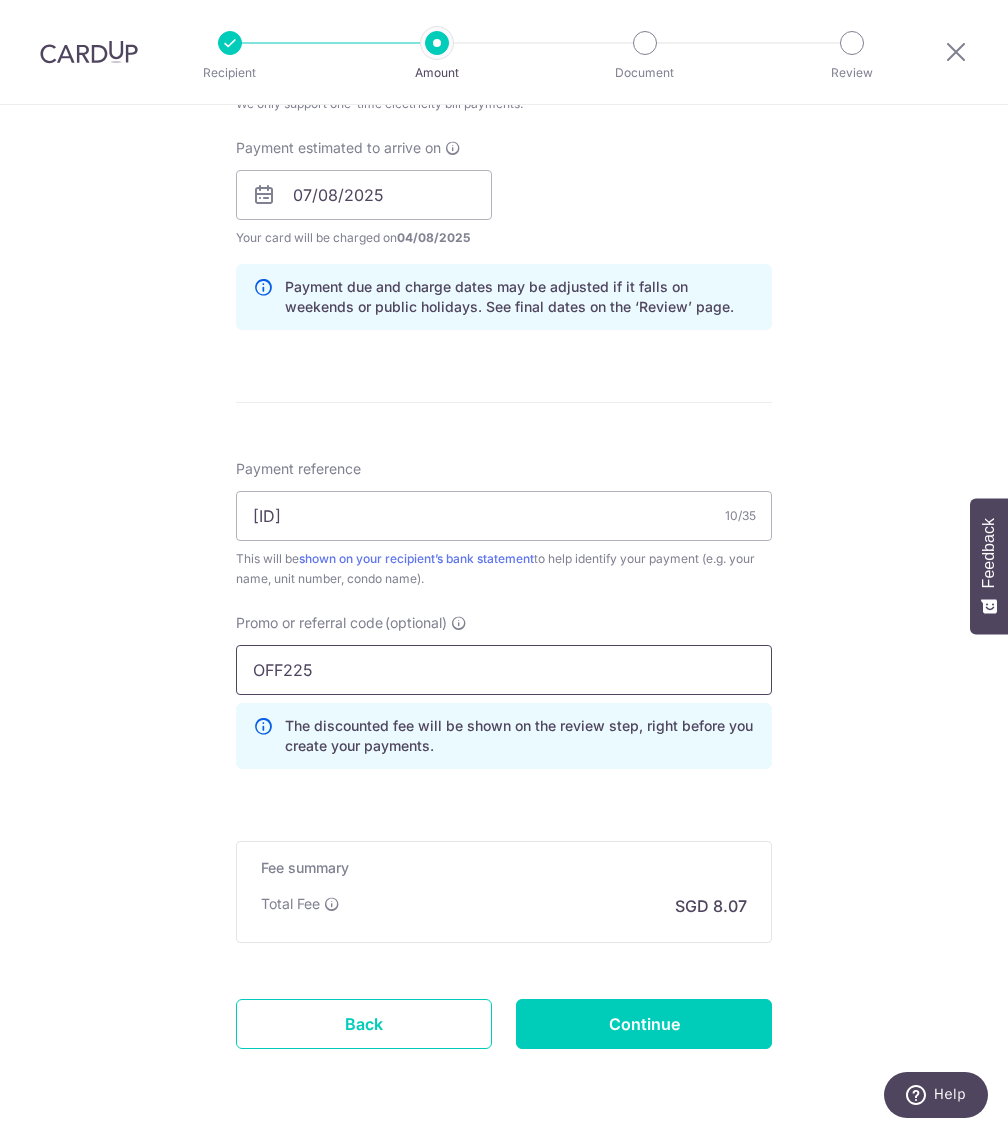 type on "OFF225" 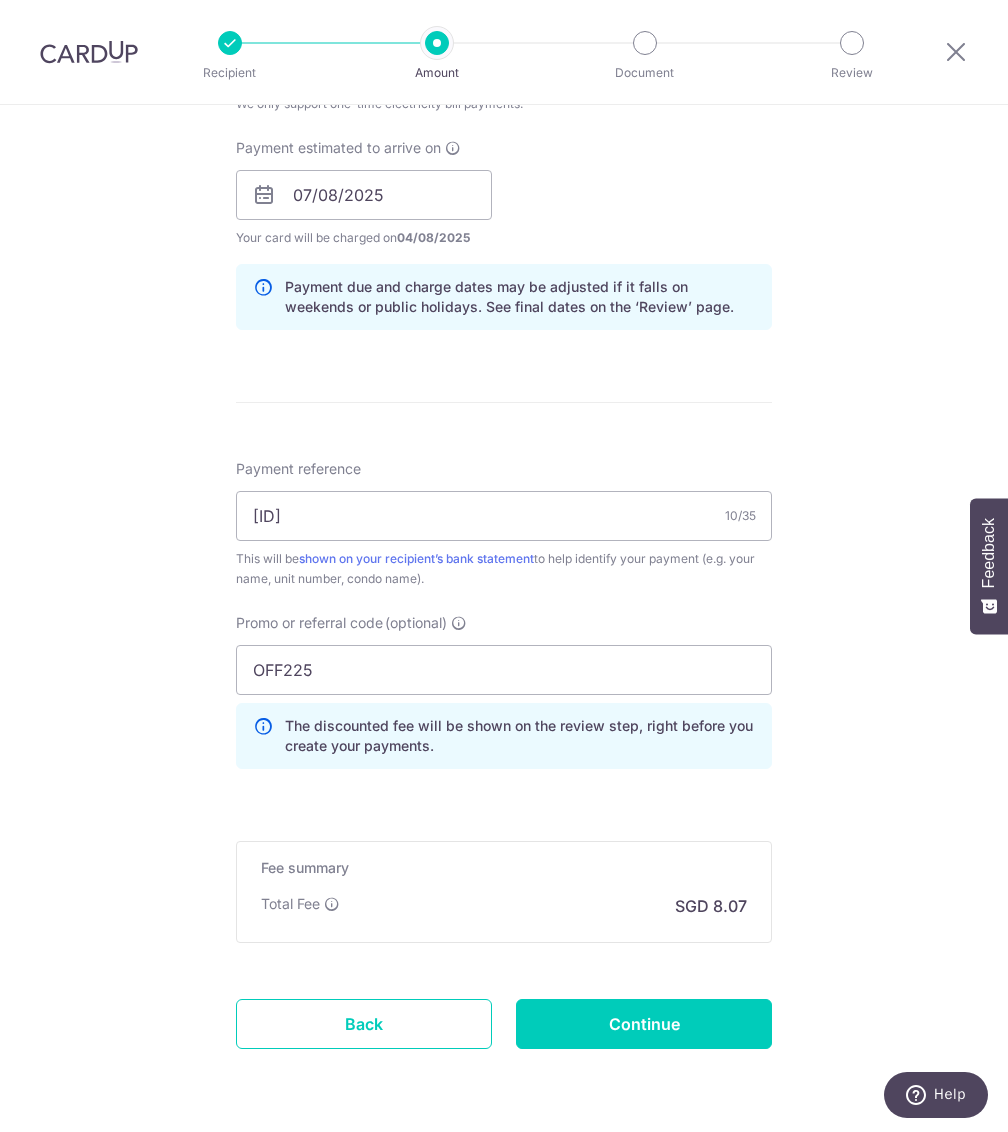click on "Tell us more about your payment
Enter payment amount
SGD
310.52
310.52
Select Card
**** 3606
Add credit card
Your Cards
**** 1599
**** 2814
**** 3606
Secure 256-bit SSL
Text
New card details
Card
Ng" at bounding box center [504, 194] 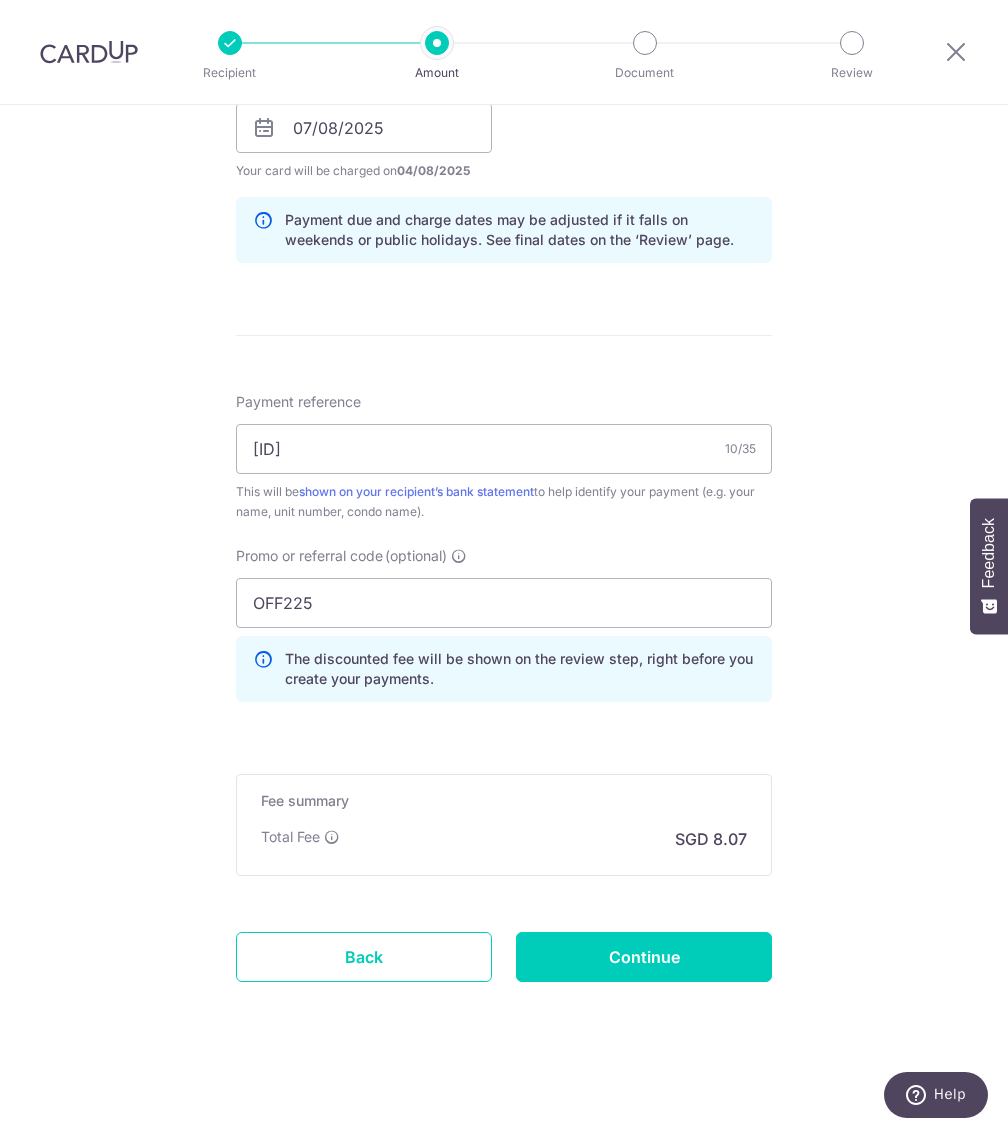scroll, scrollTop: 982, scrollLeft: 0, axis: vertical 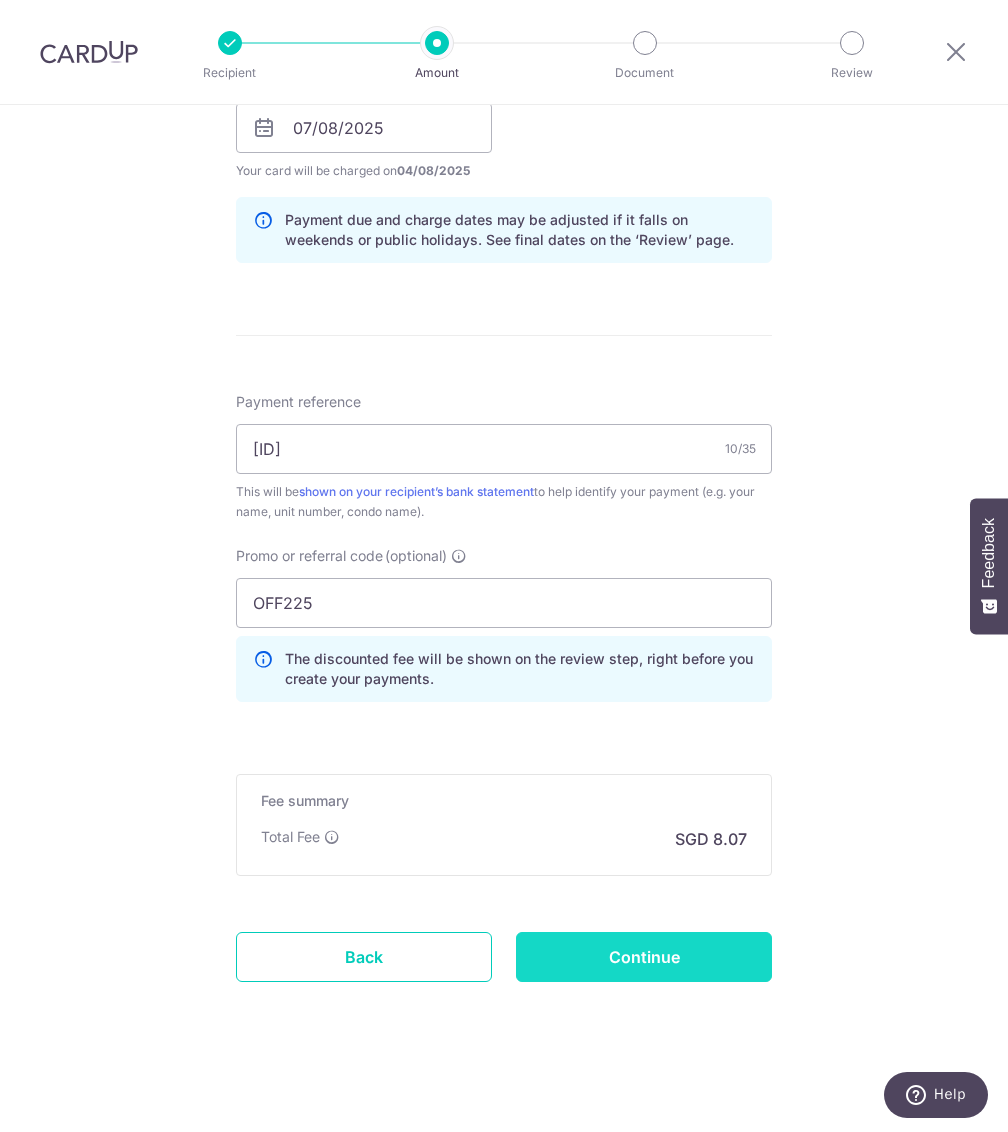 click on "Continue" at bounding box center [644, 957] 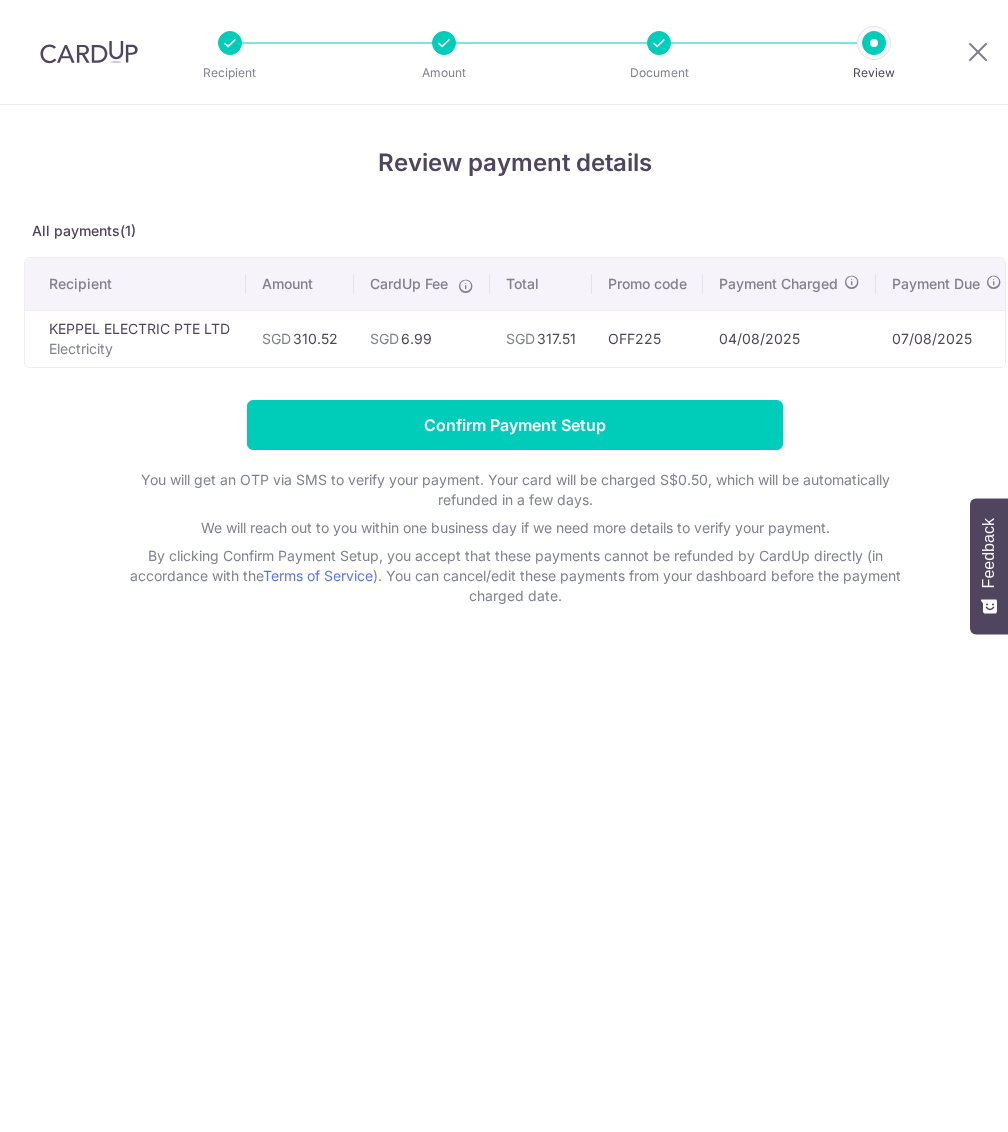 scroll, scrollTop: 0, scrollLeft: 0, axis: both 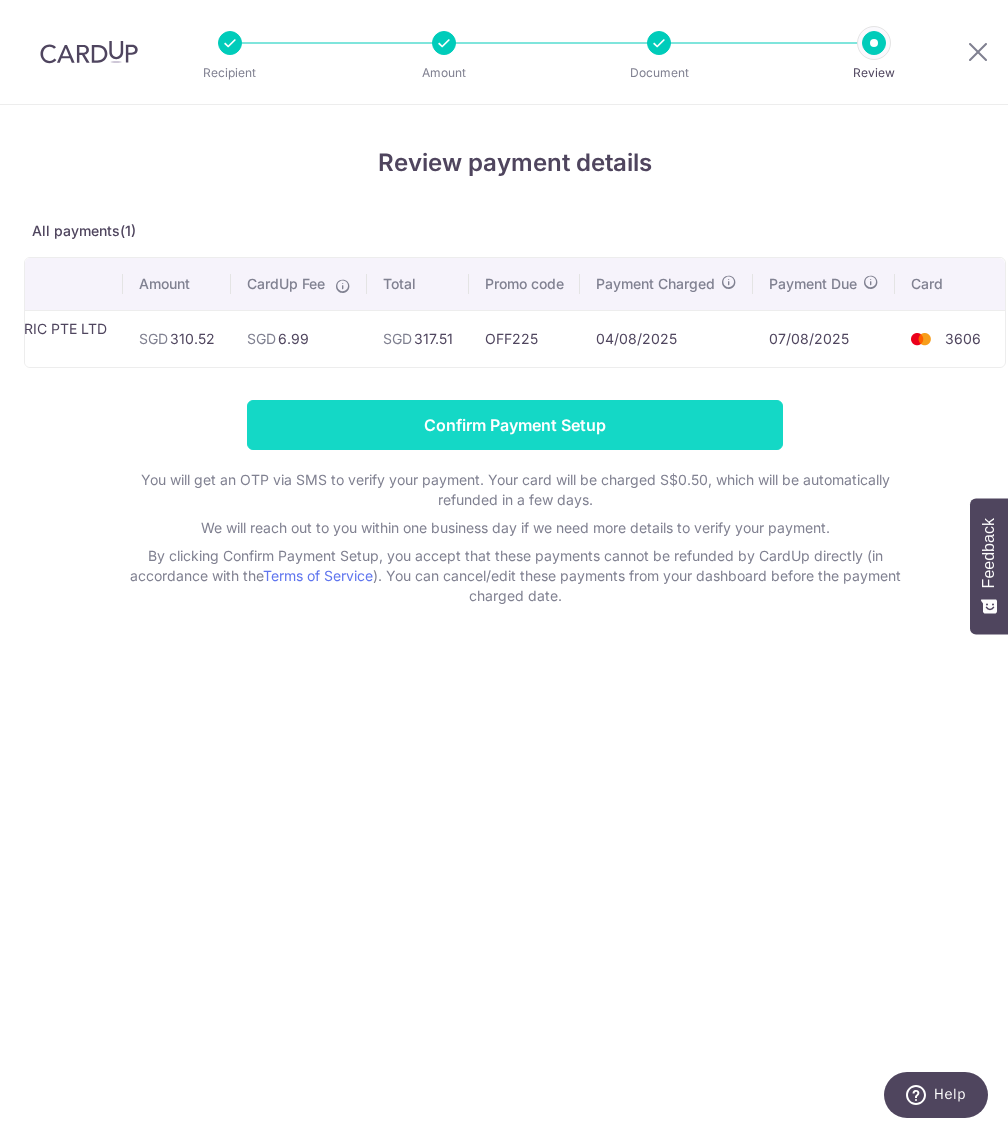 click on "Confirm Payment Setup" at bounding box center (515, 425) 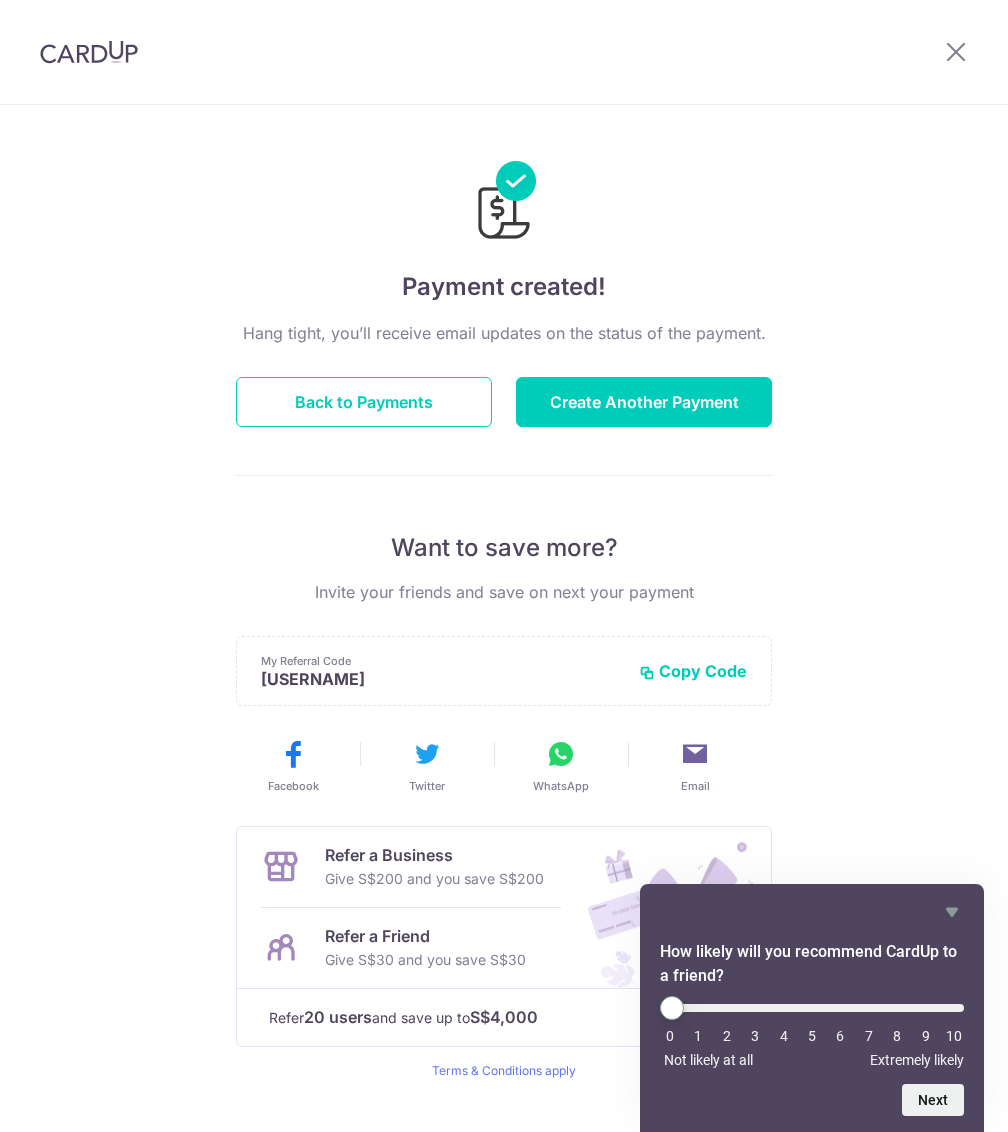 scroll, scrollTop: 0, scrollLeft: 0, axis: both 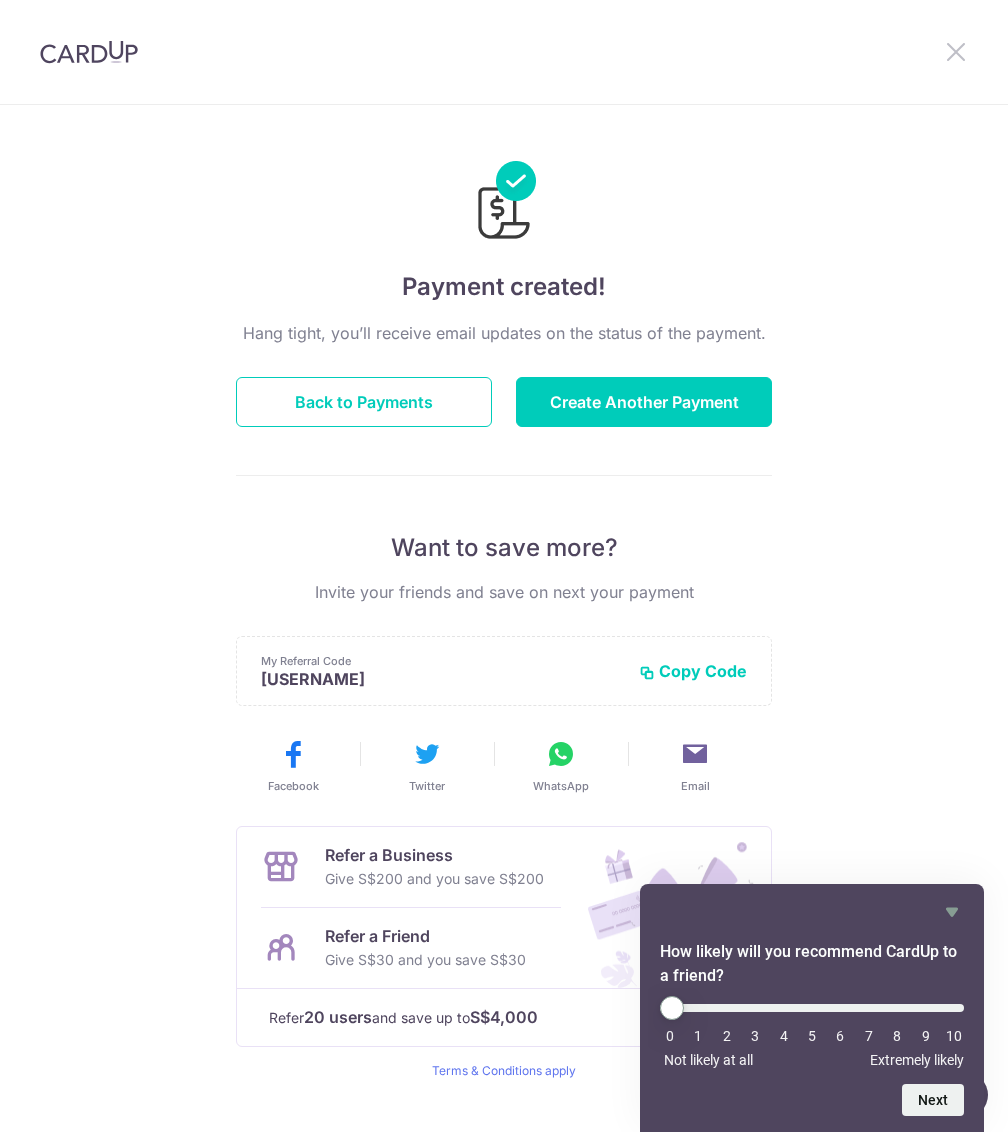 click at bounding box center (956, 51) 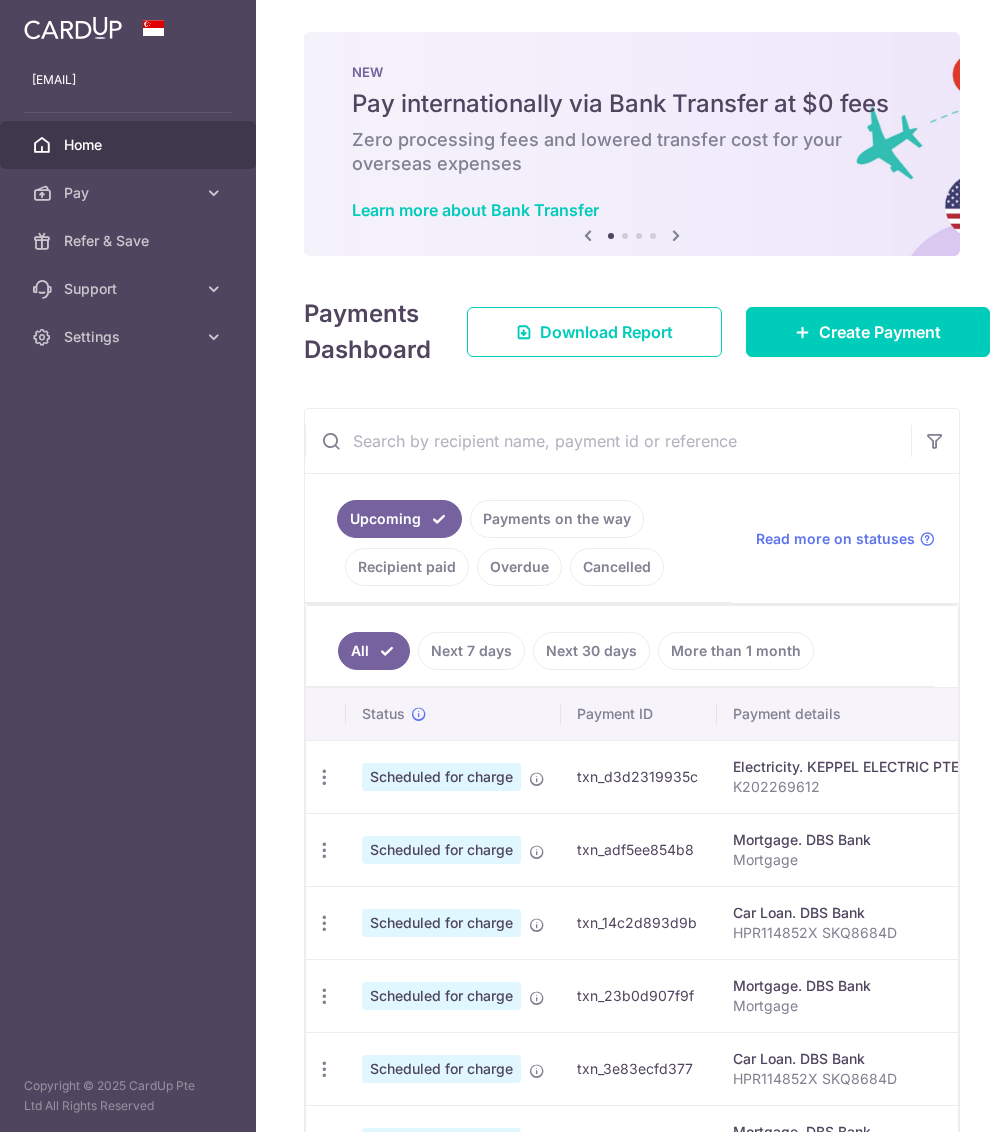 scroll, scrollTop: 0, scrollLeft: 0, axis: both 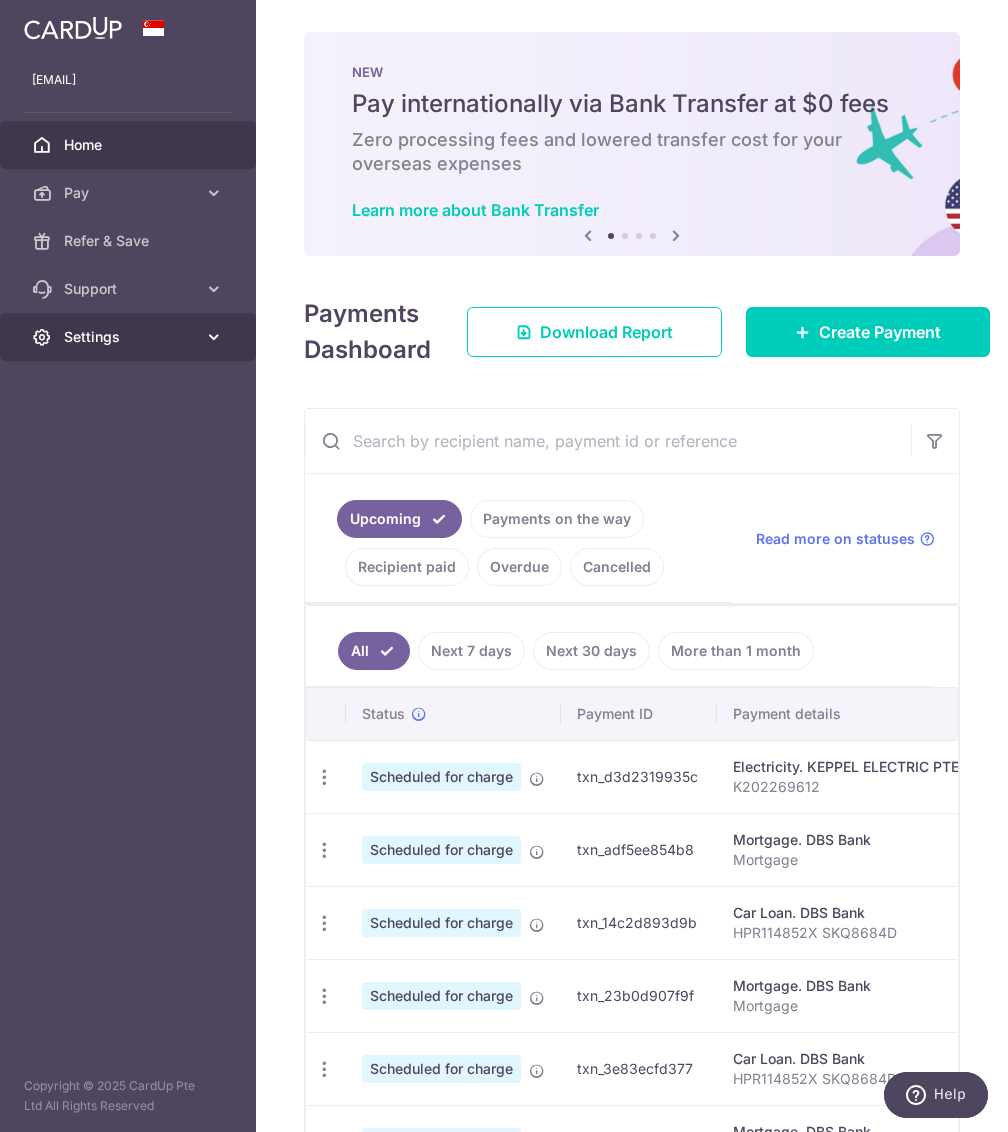 click on "Settings" at bounding box center (130, 337) 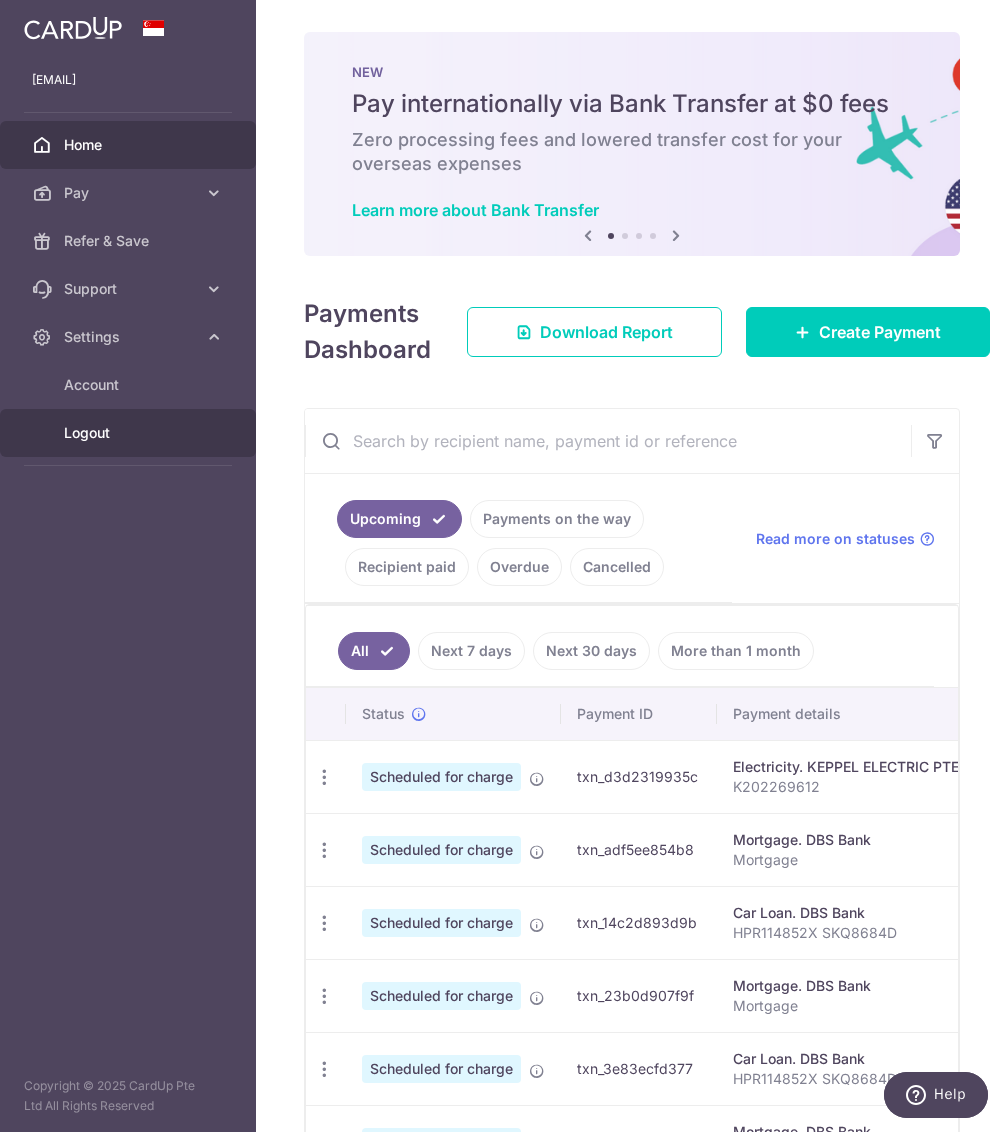 click on "Logout" at bounding box center (128, 433) 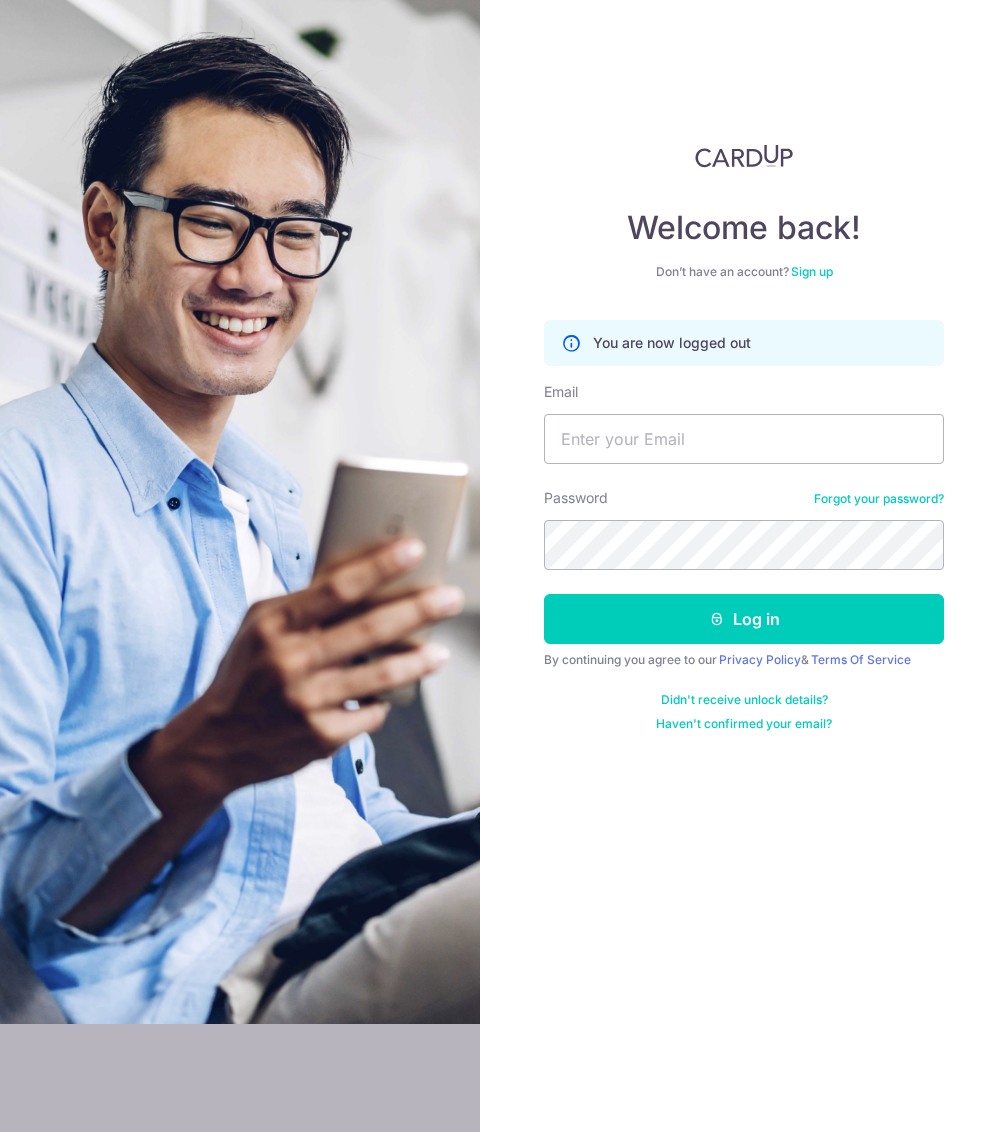 scroll, scrollTop: 0, scrollLeft: 0, axis: both 